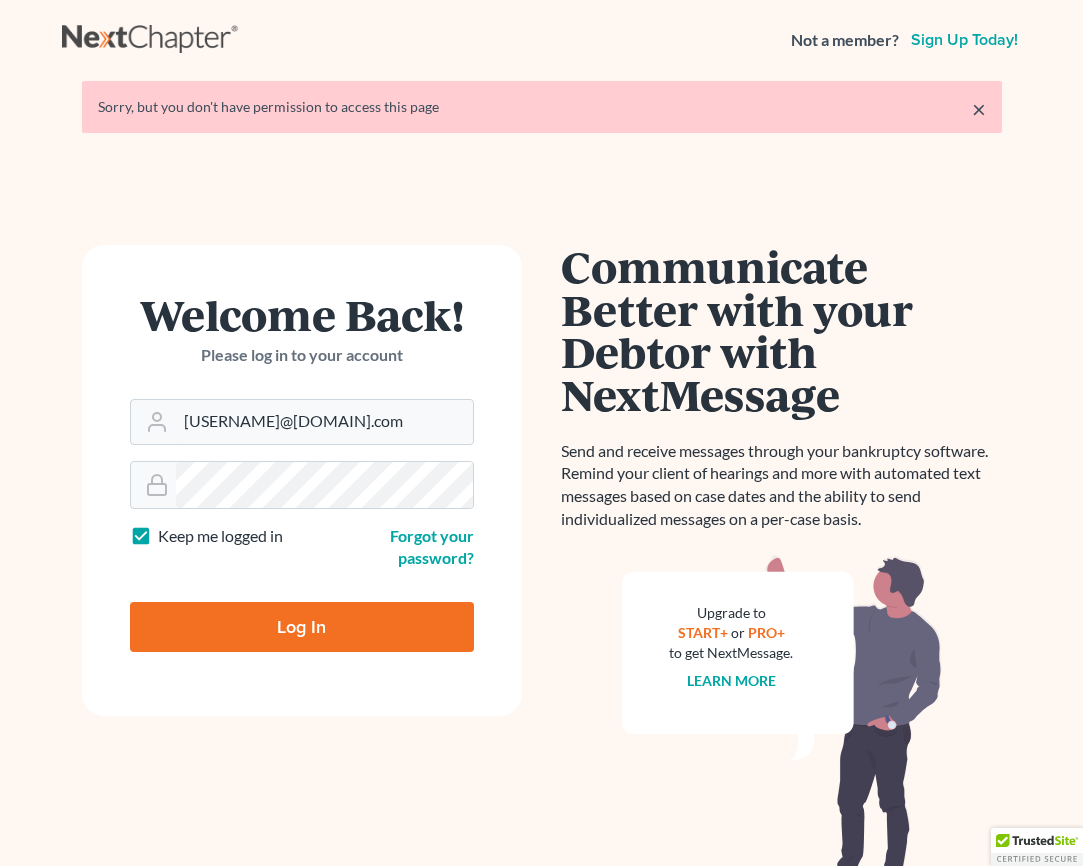 scroll, scrollTop: 0, scrollLeft: 0, axis: both 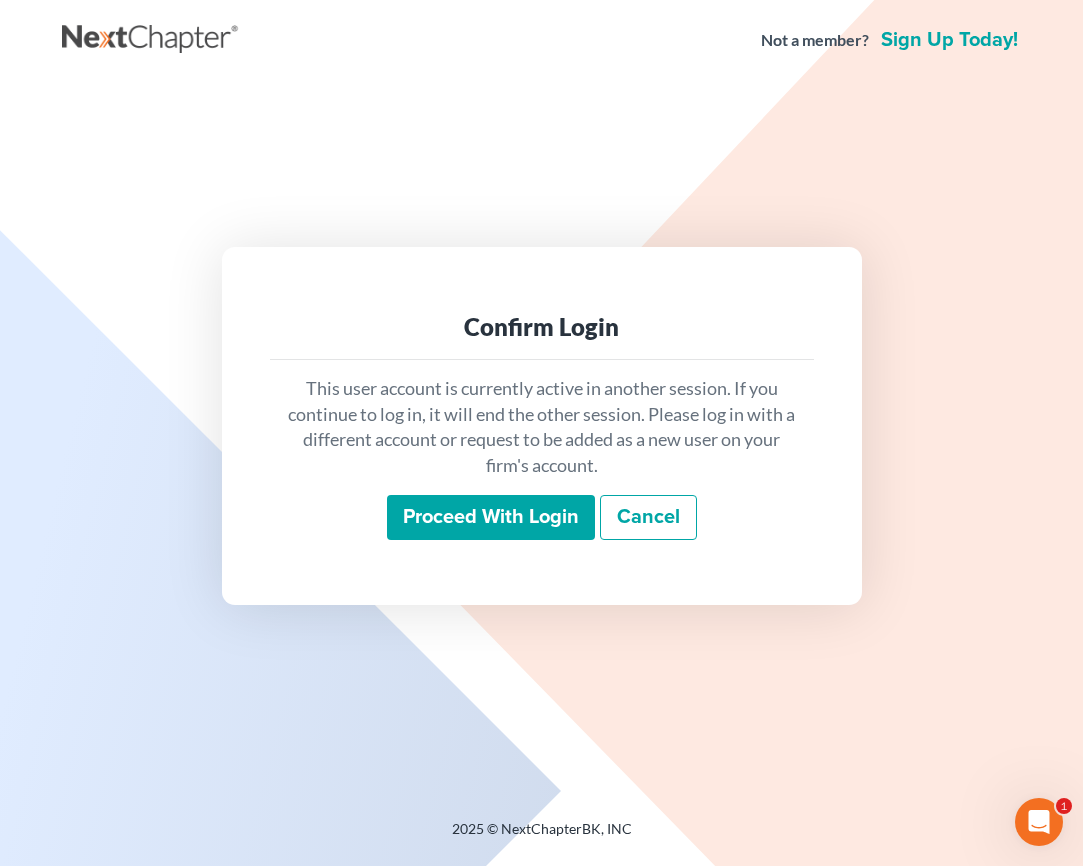 click on "Proceed with login" at bounding box center [491, 518] 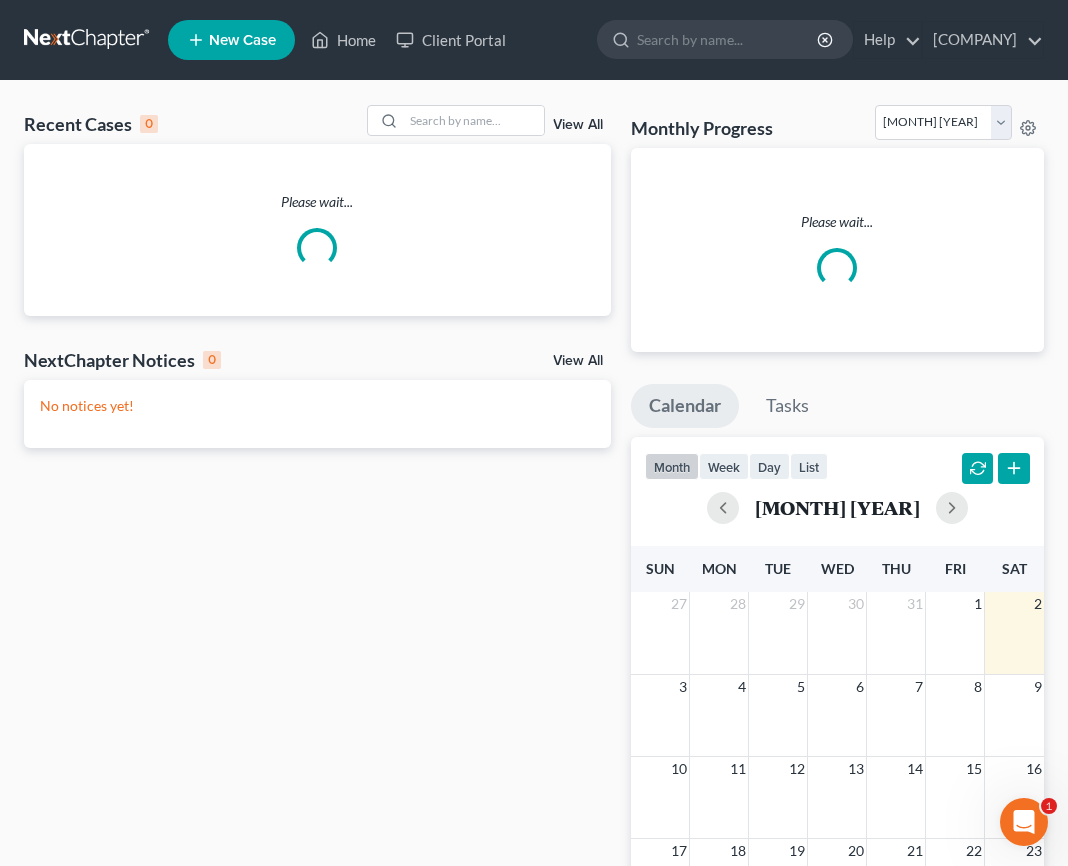 scroll, scrollTop: 0, scrollLeft: 0, axis: both 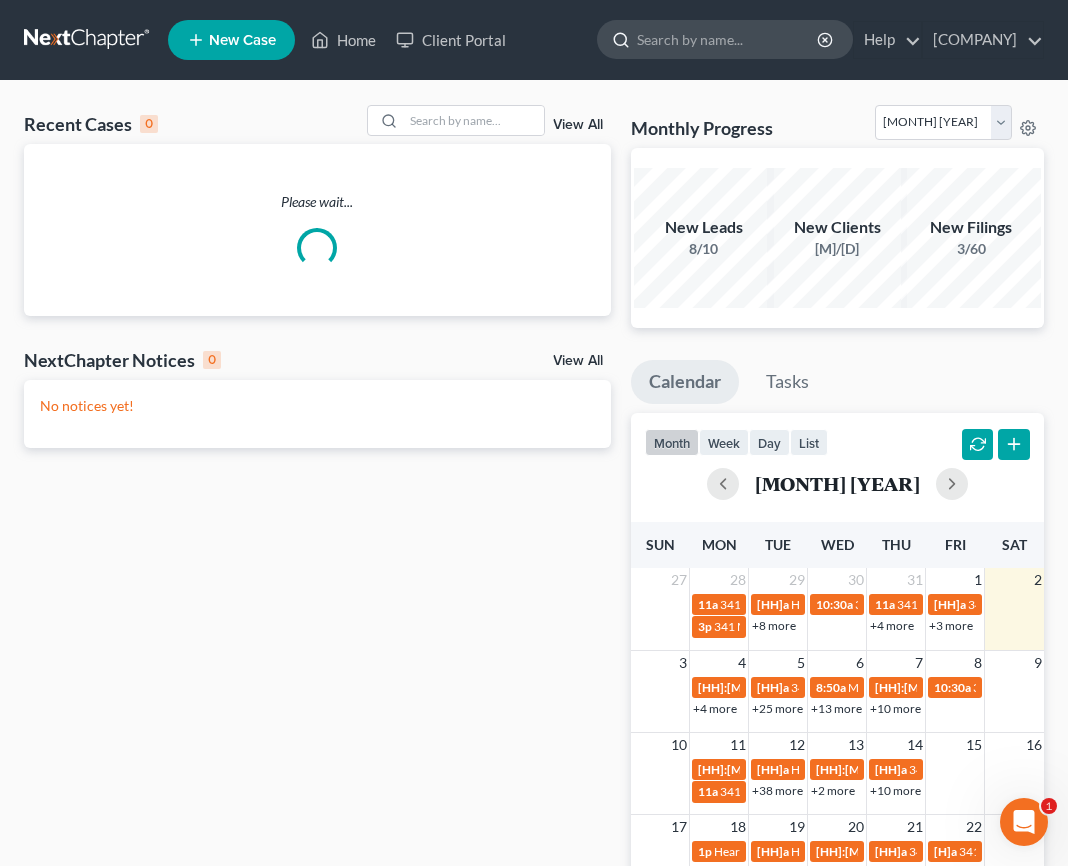 click at bounding box center (728, 39) 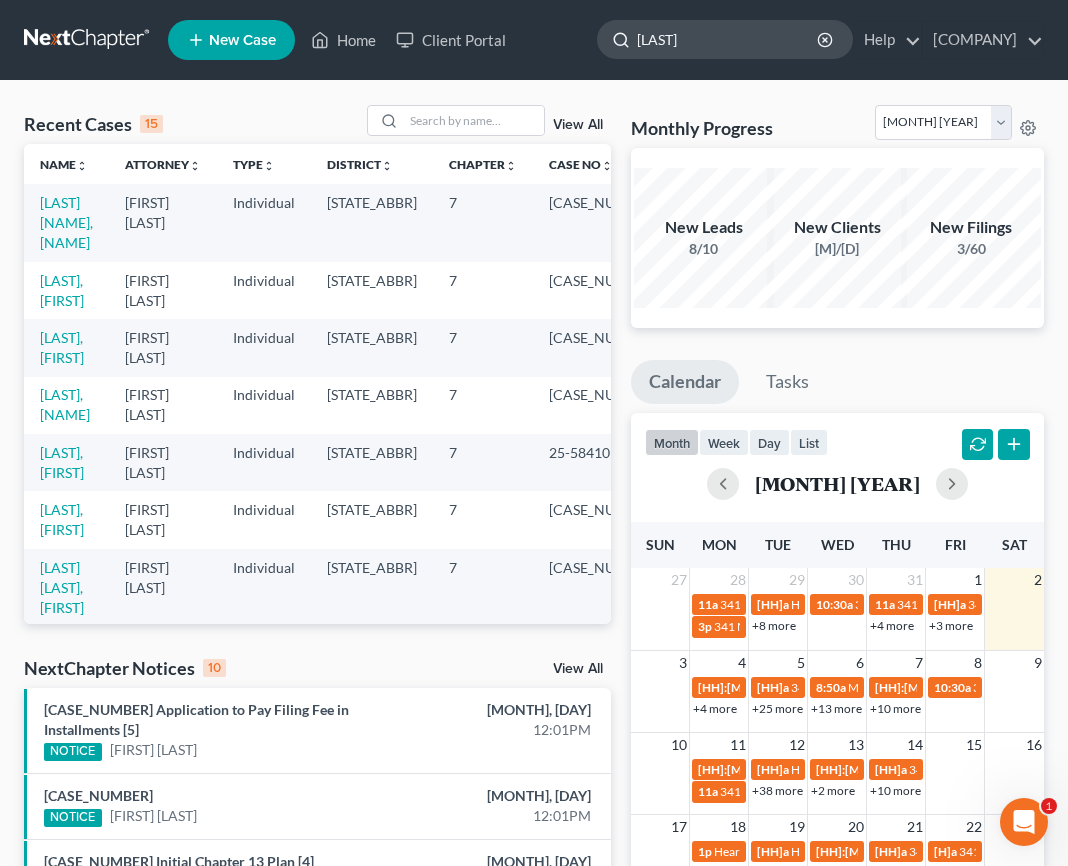 type on "[LAST]" 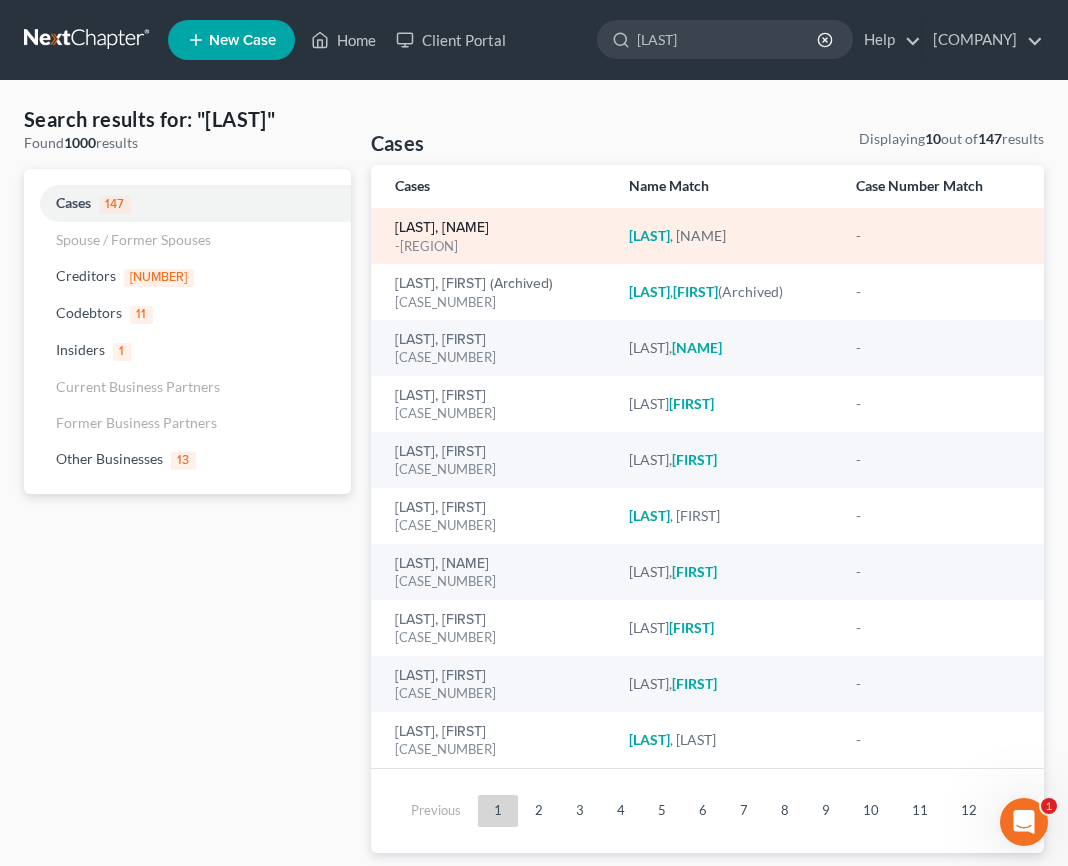 click on "[LAST], [NAME]" at bounding box center (442, 228) 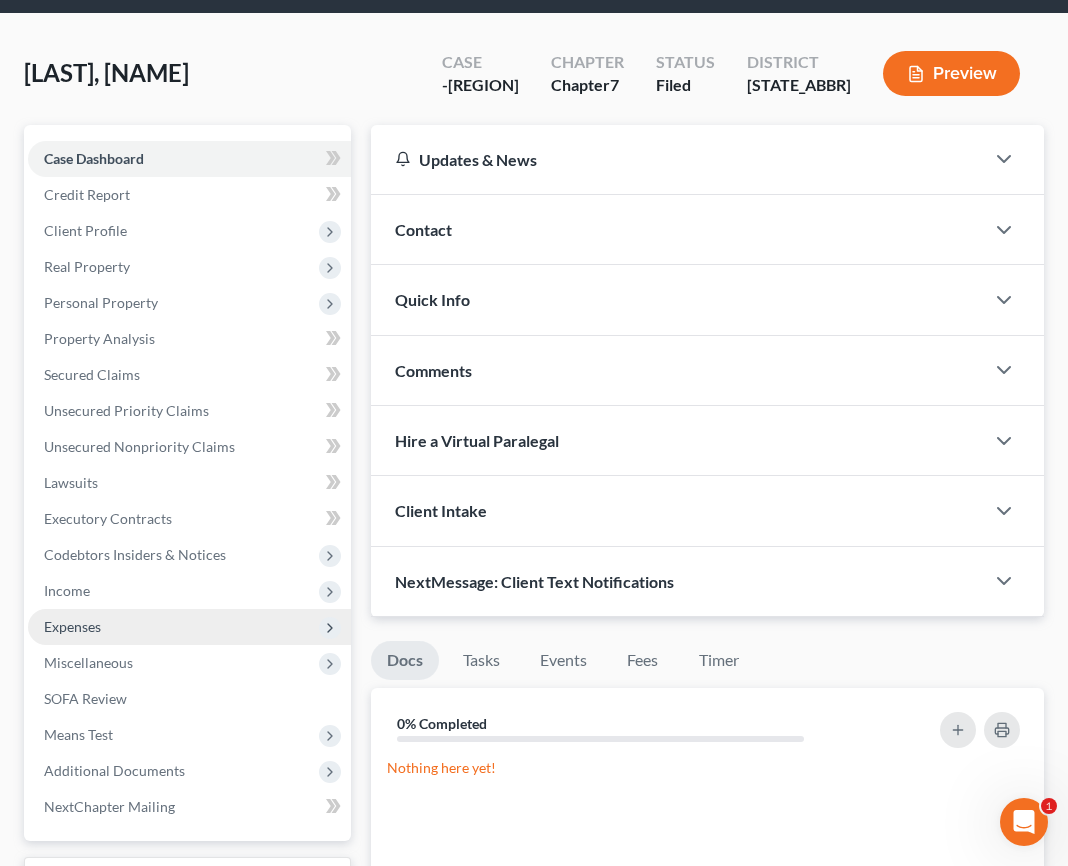 scroll, scrollTop: 96, scrollLeft: 0, axis: vertical 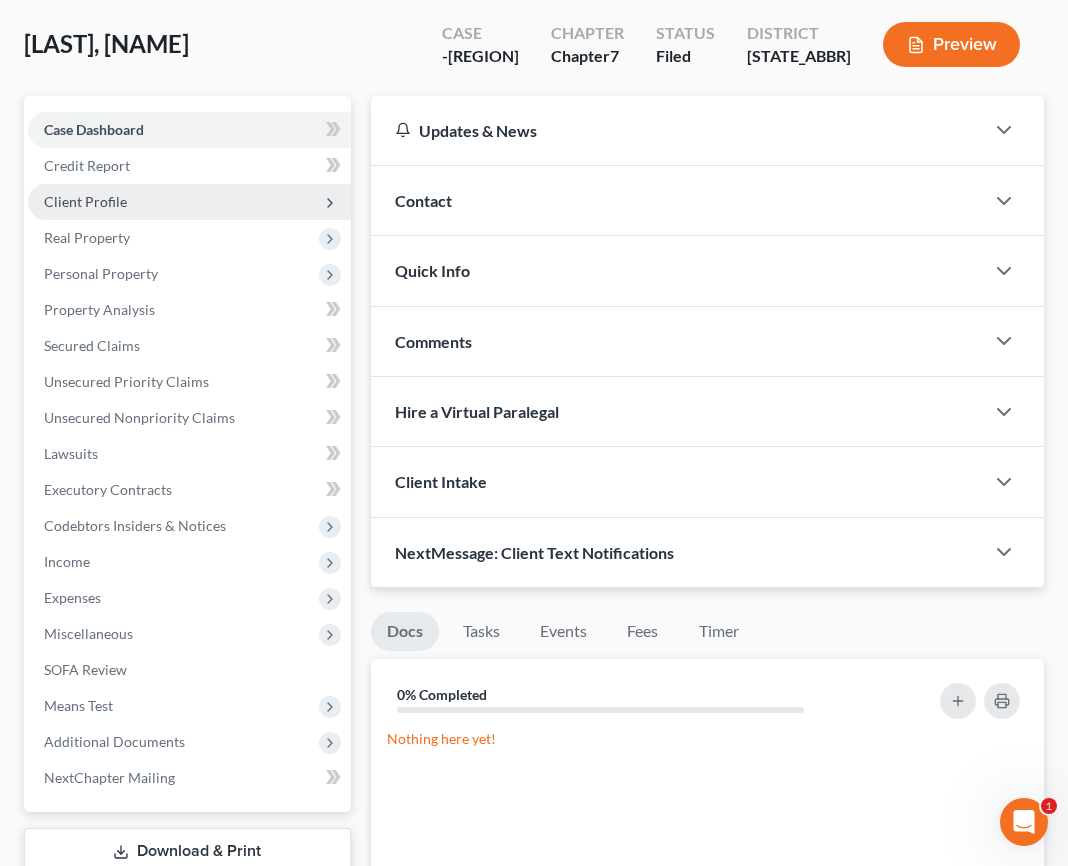 click on "Client Profile" at bounding box center [85, 201] 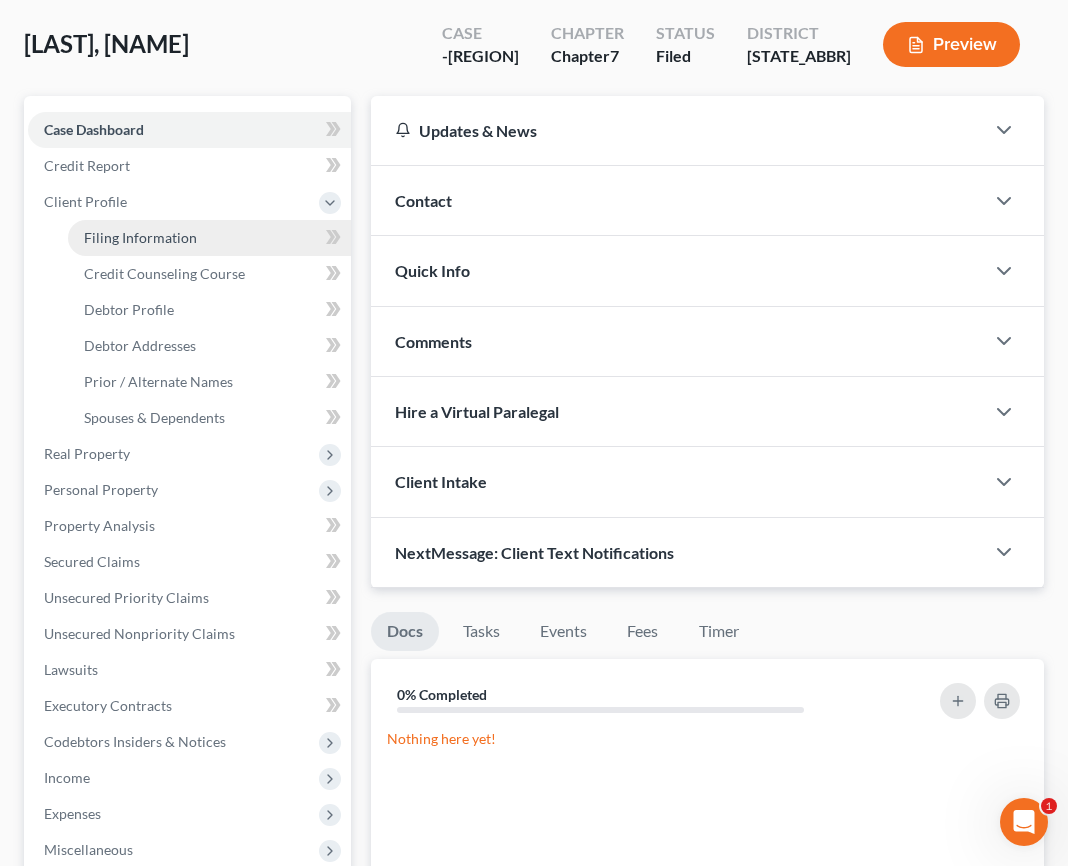 click on "Filing Information" at bounding box center [209, 238] 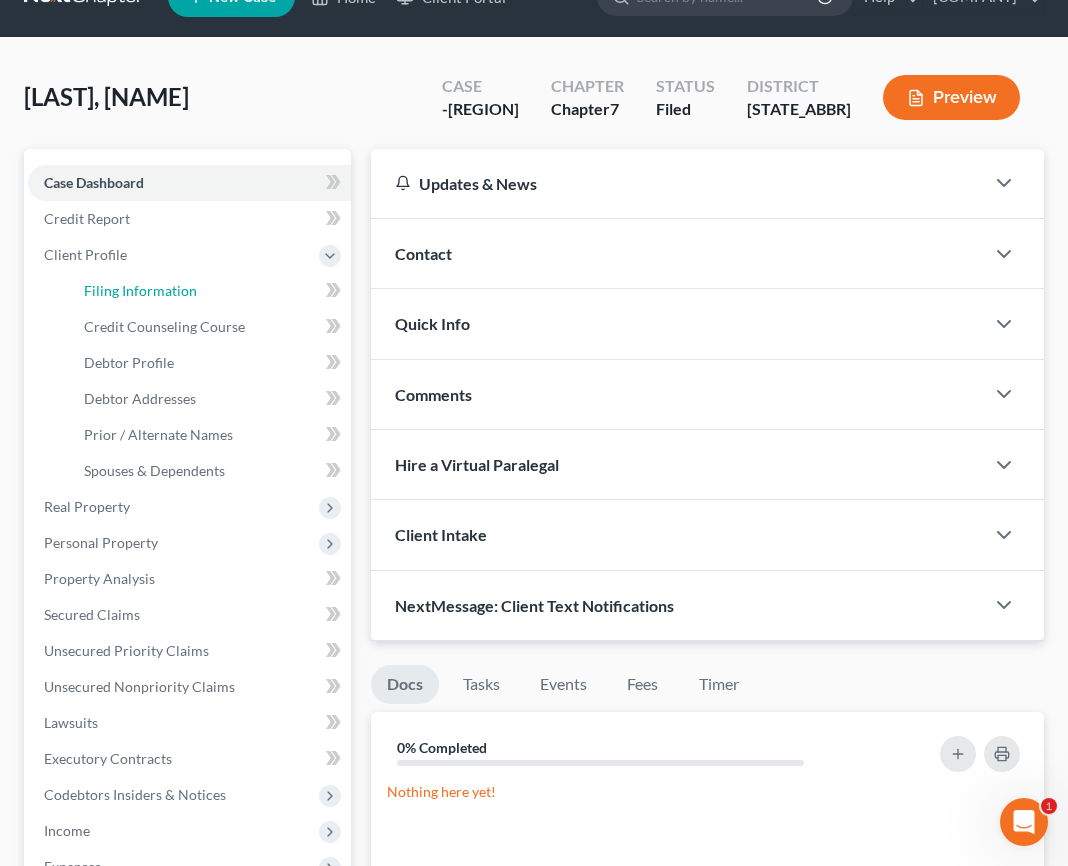 select on "1" 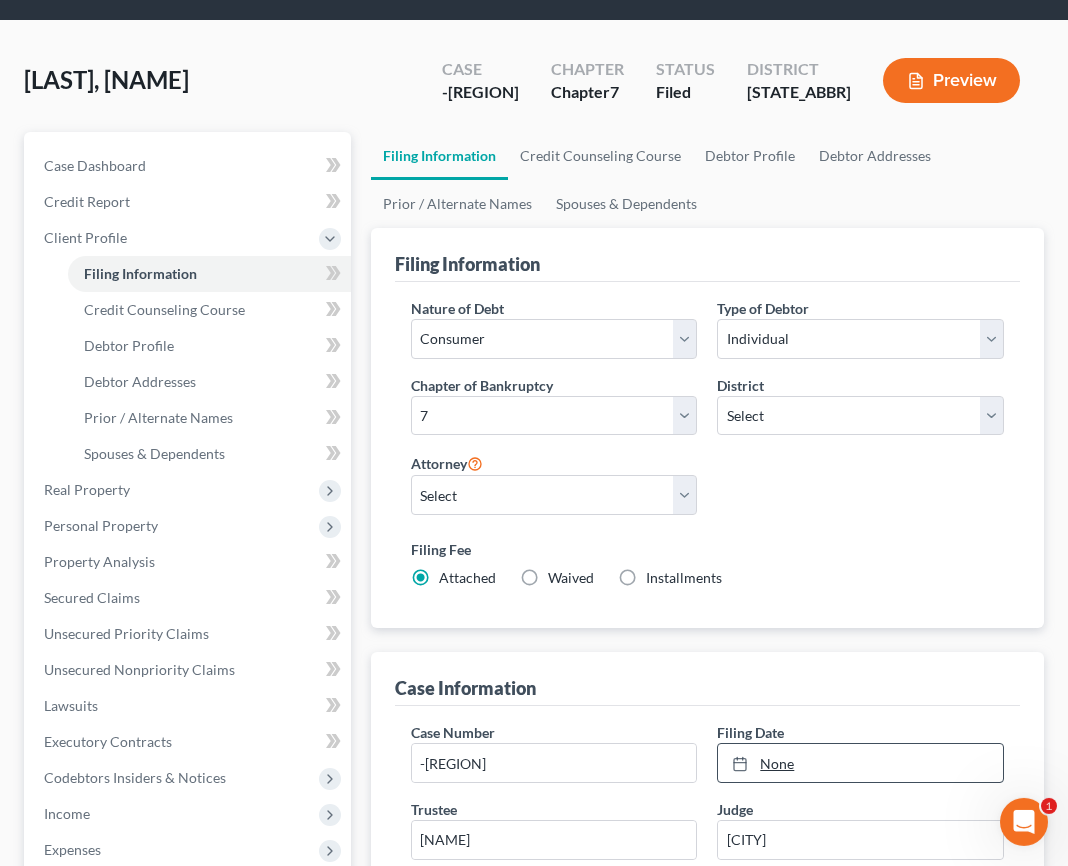 scroll, scrollTop: 208, scrollLeft: 0, axis: vertical 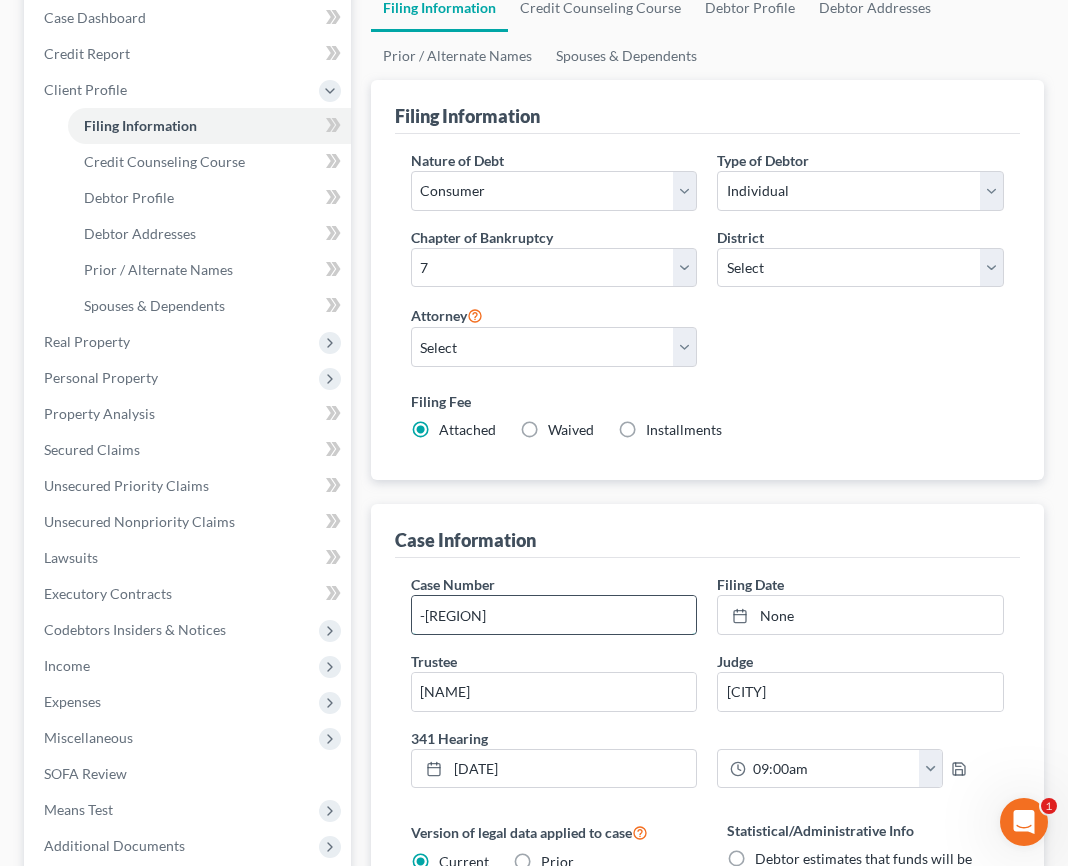 click on "-[REGION]" at bounding box center [554, 615] 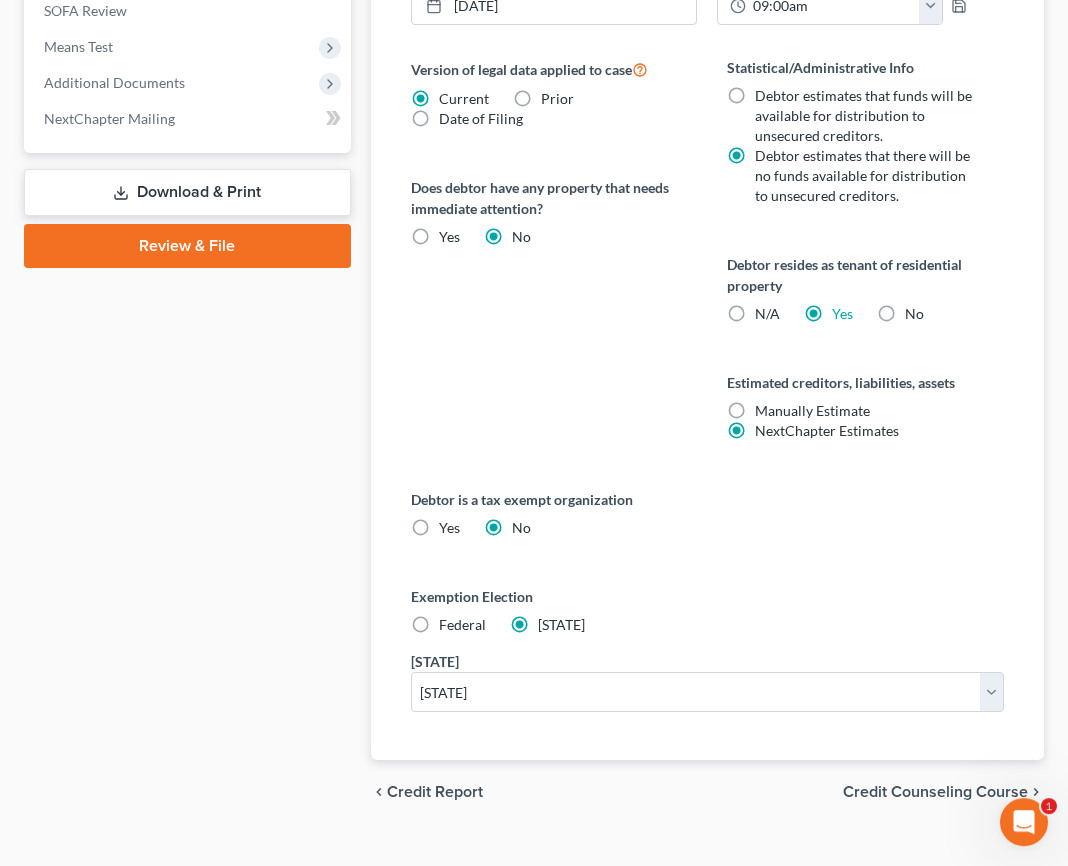 scroll, scrollTop: 1004, scrollLeft: 0, axis: vertical 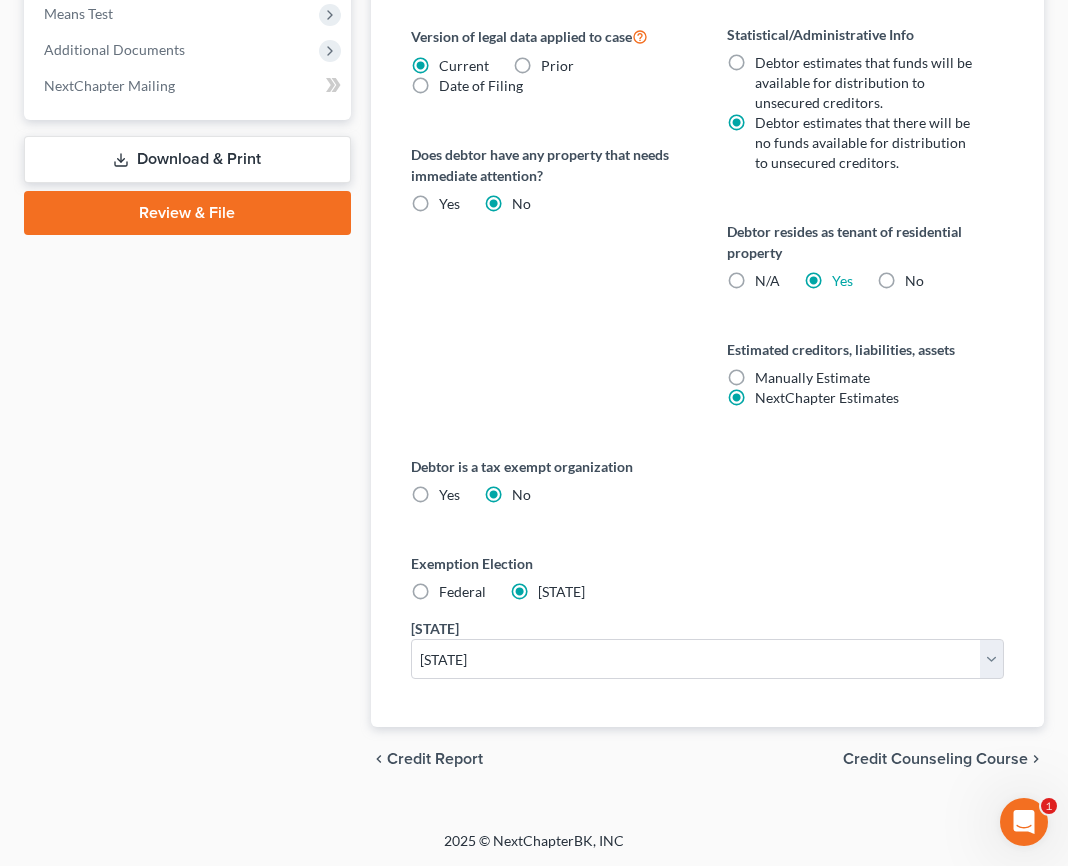 type on "[CASE_NUMBER]" 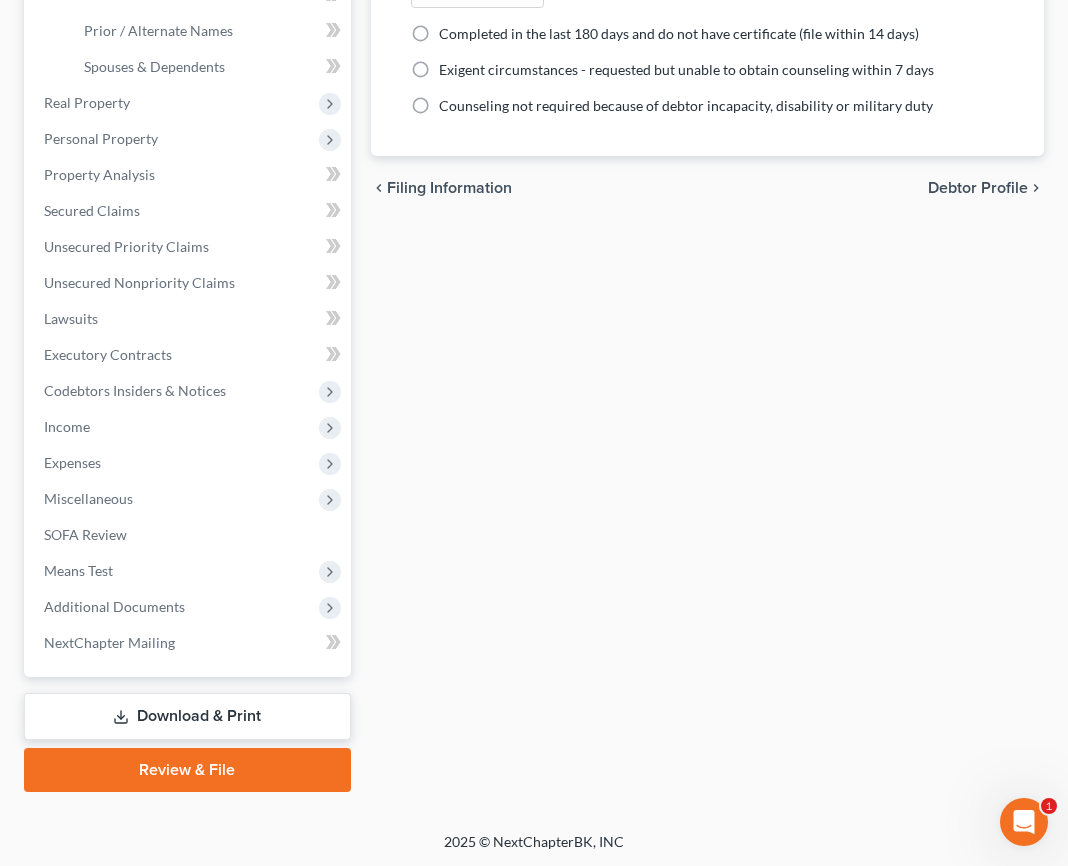 drag, startPoint x: 119, startPoint y: 611, endPoint x: 161, endPoint y: 628, distance: 45.310043 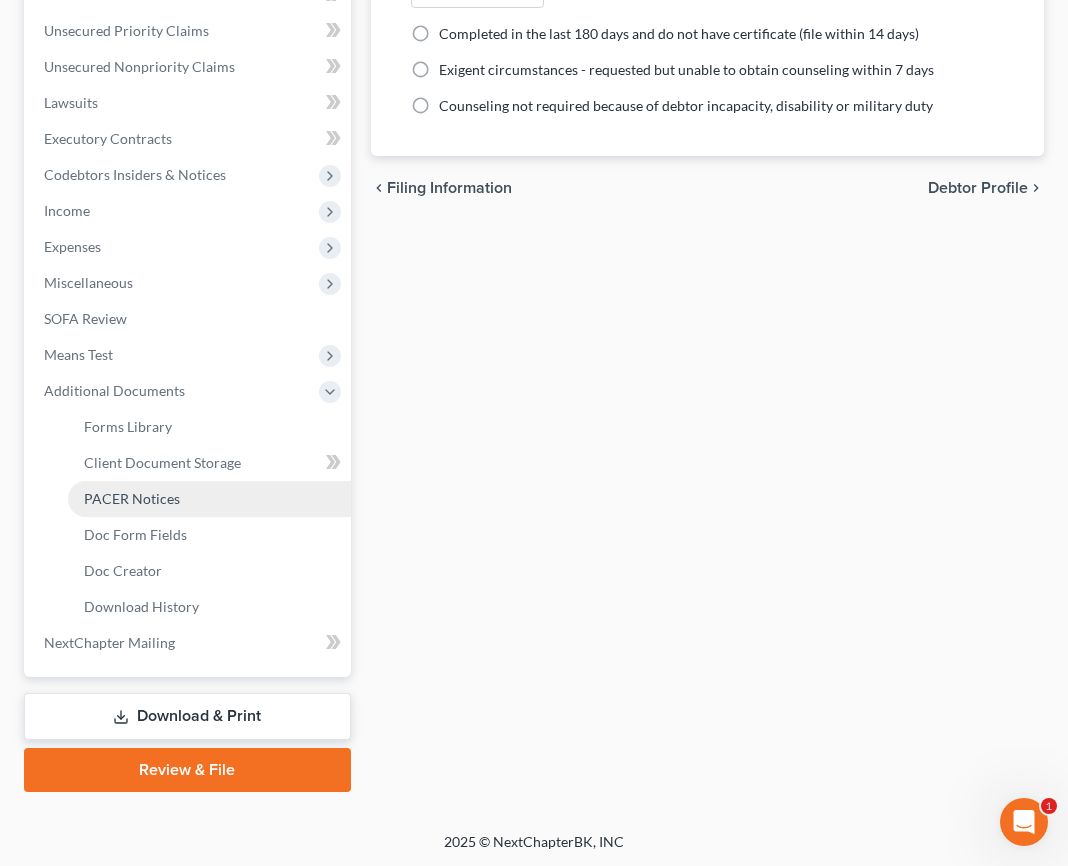 click on "PACER Notices" at bounding box center (209, 499) 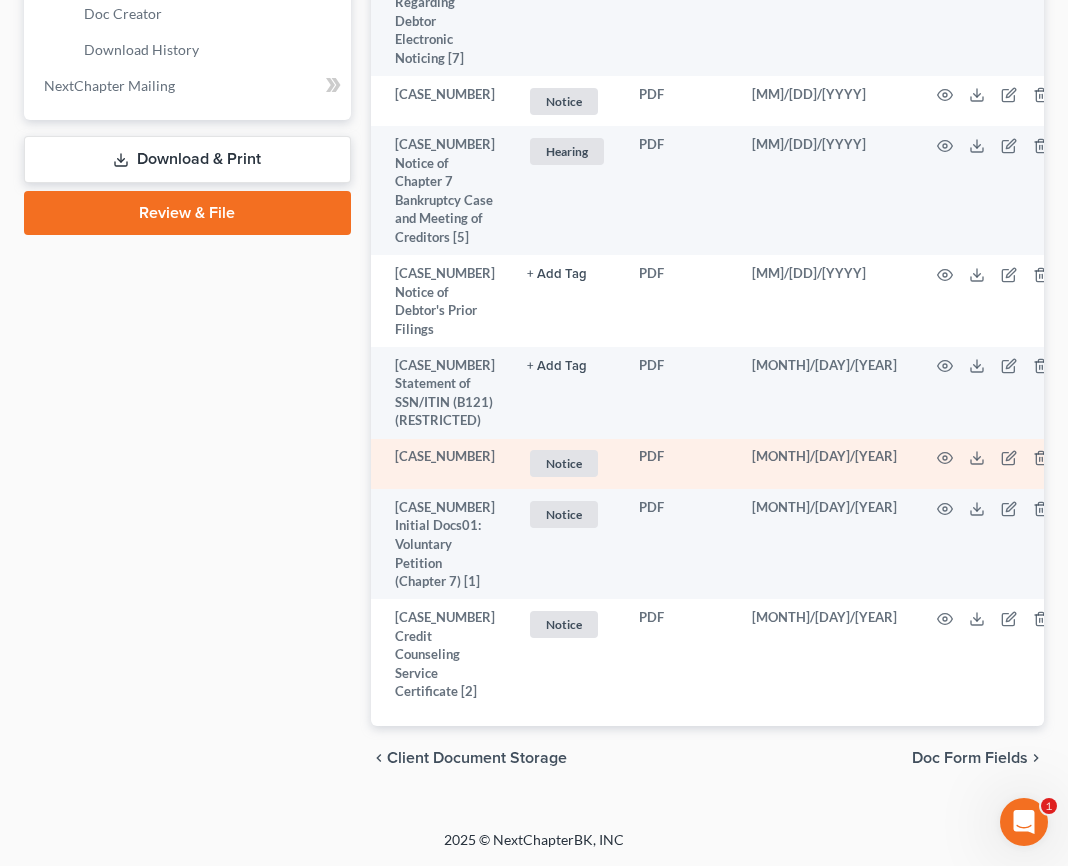 scroll, scrollTop: 1019, scrollLeft: 0, axis: vertical 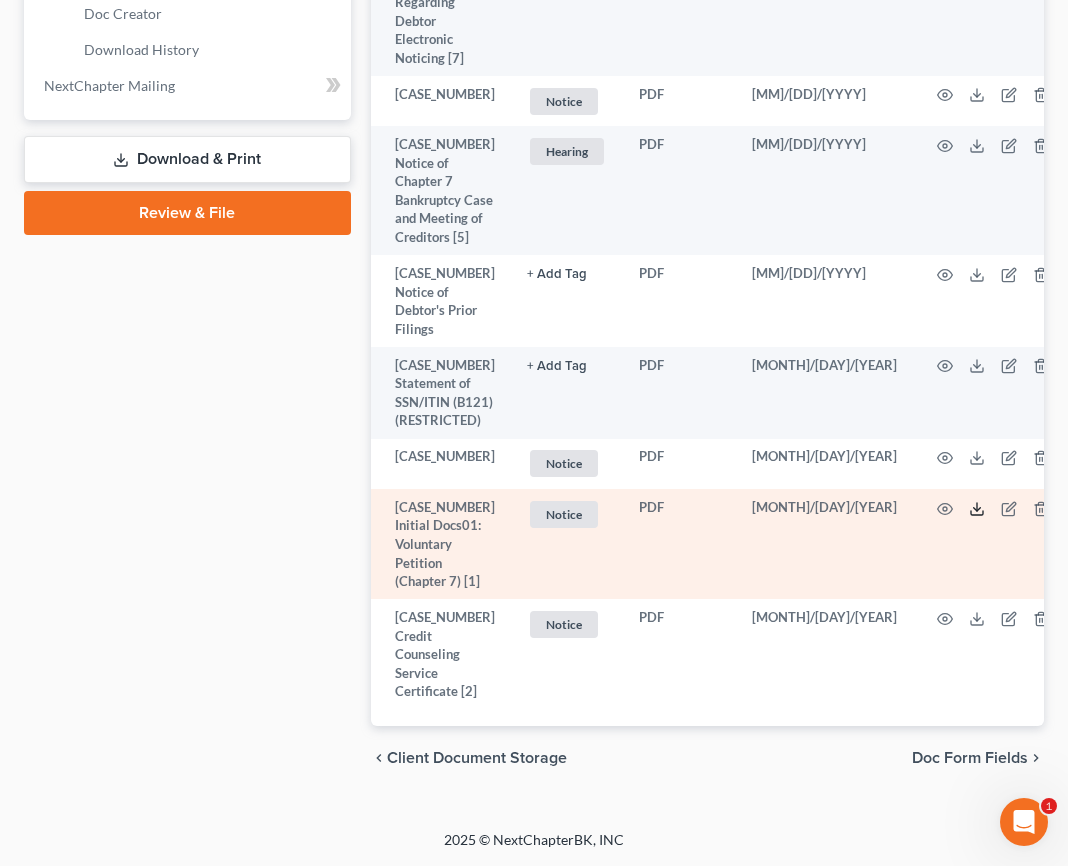 click 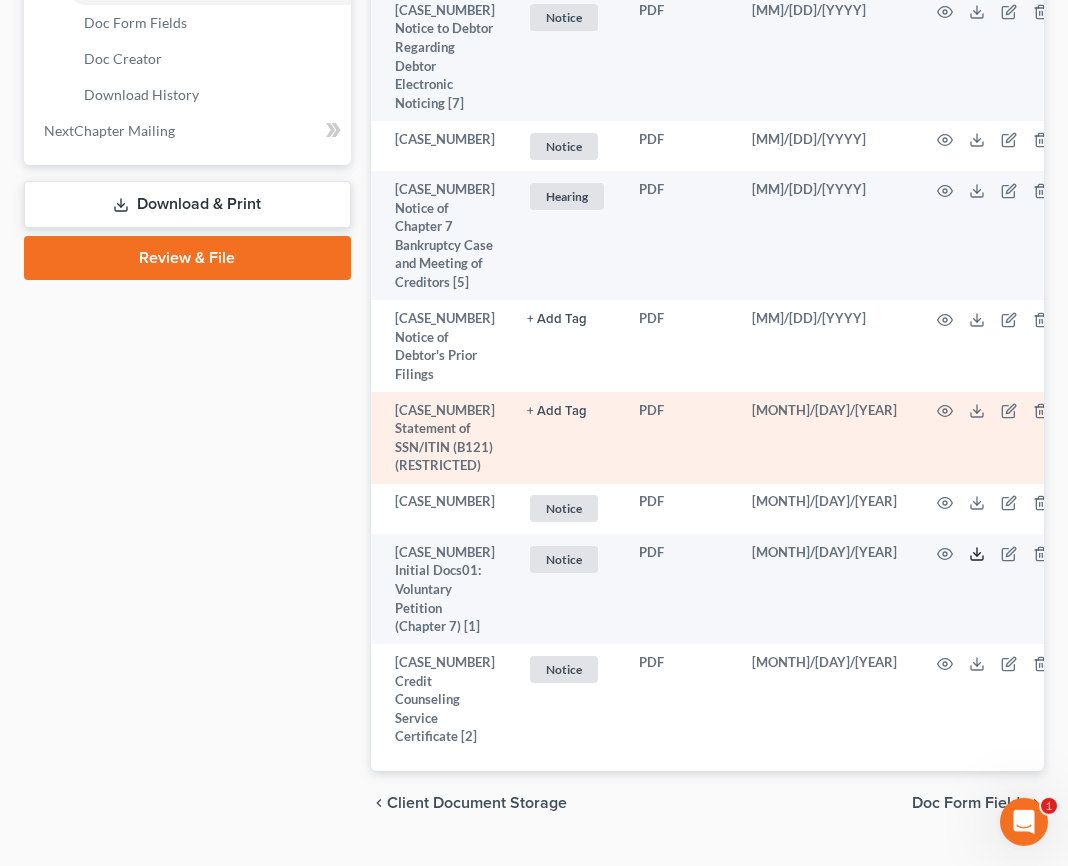 scroll, scrollTop: 955, scrollLeft: 0, axis: vertical 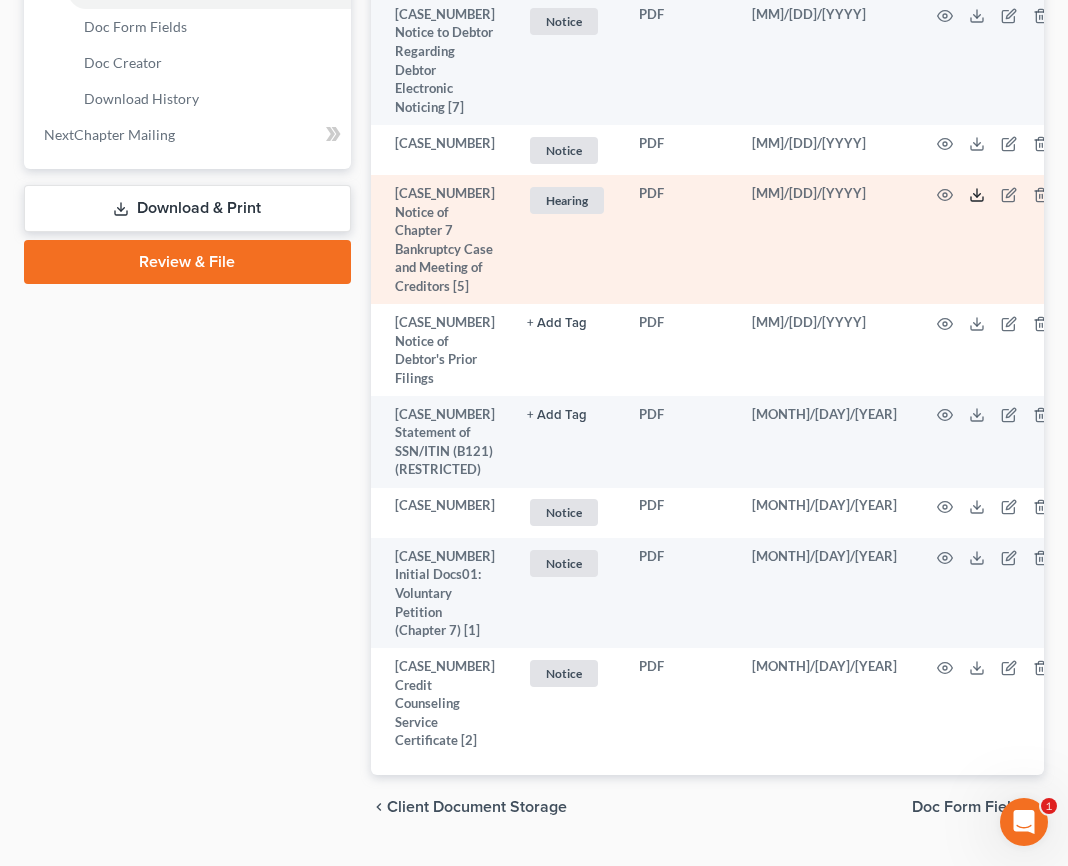 click 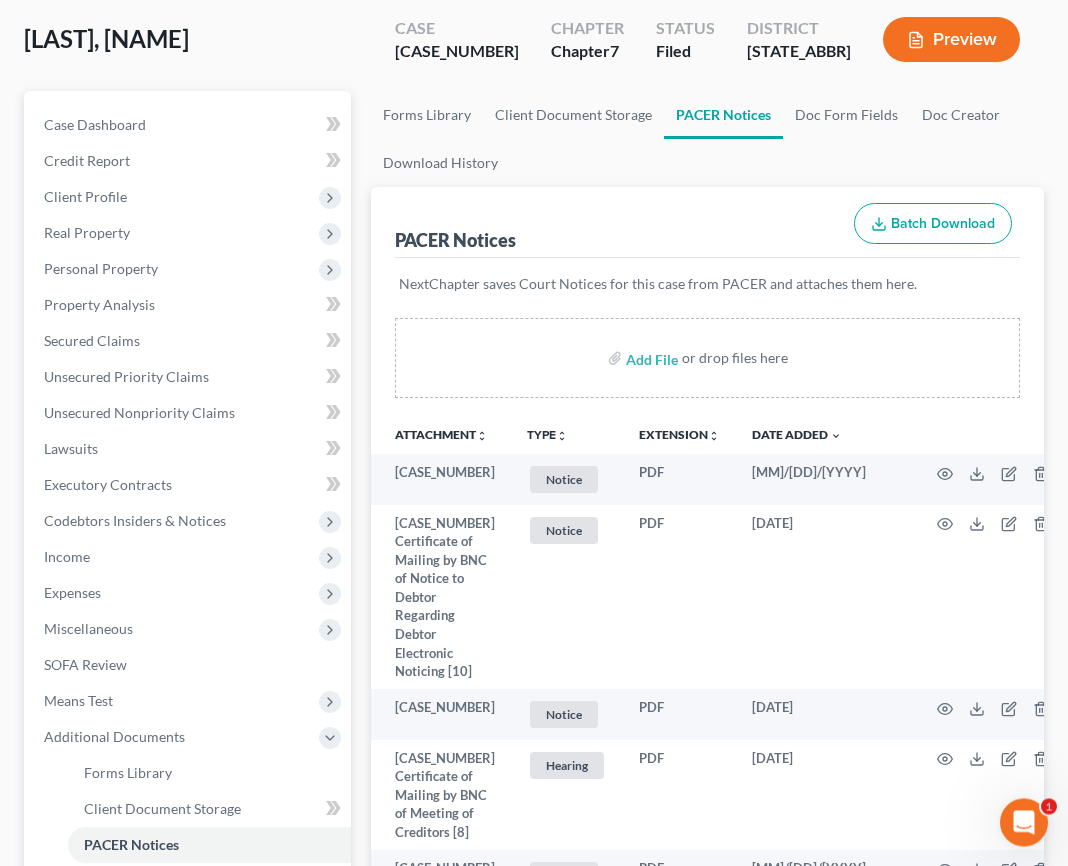 scroll, scrollTop: 0, scrollLeft: 0, axis: both 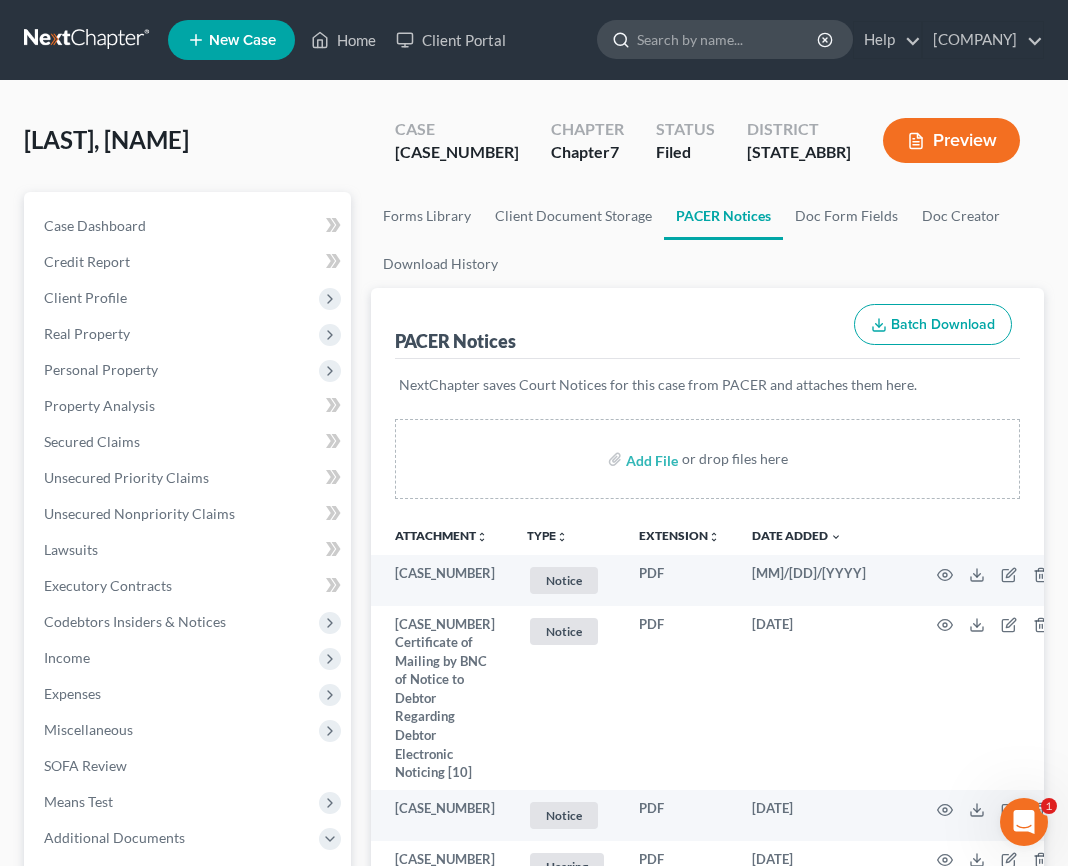 click at bounding box center (728, 39) 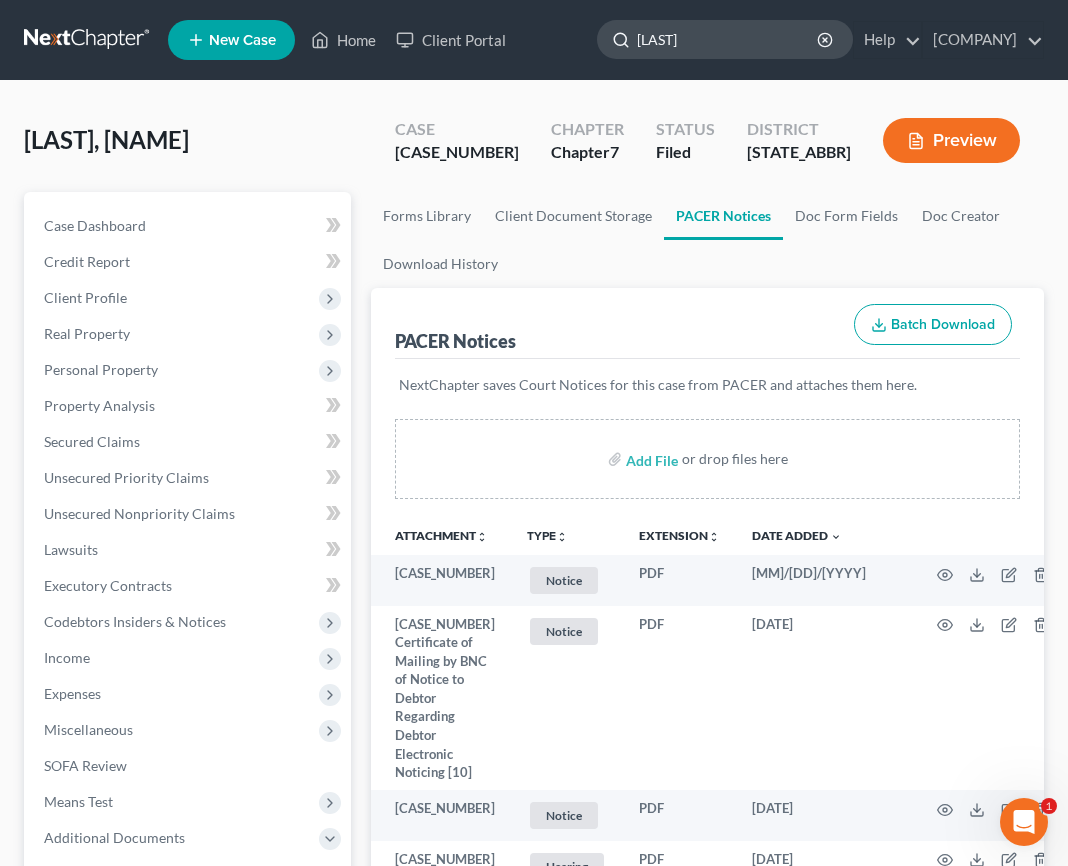 type on "[LAST]" 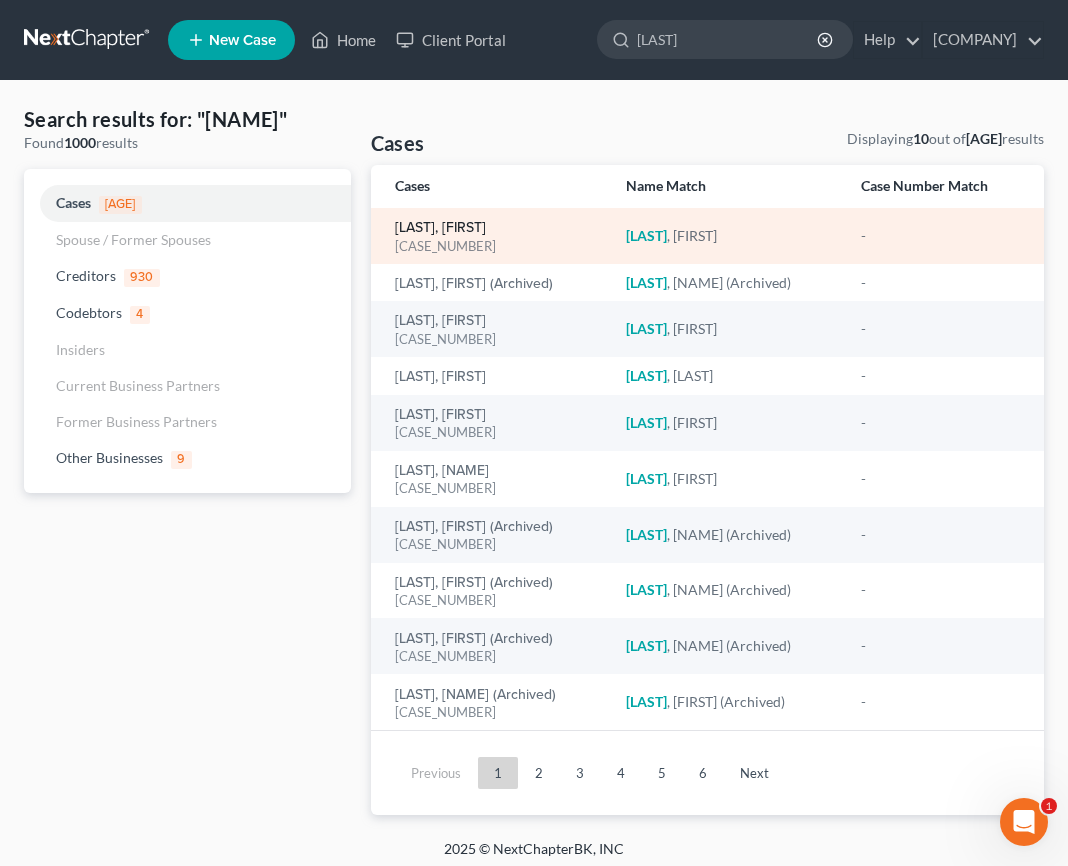 click on "[LAST], [FIRST]" at bounding box center [440, 228] 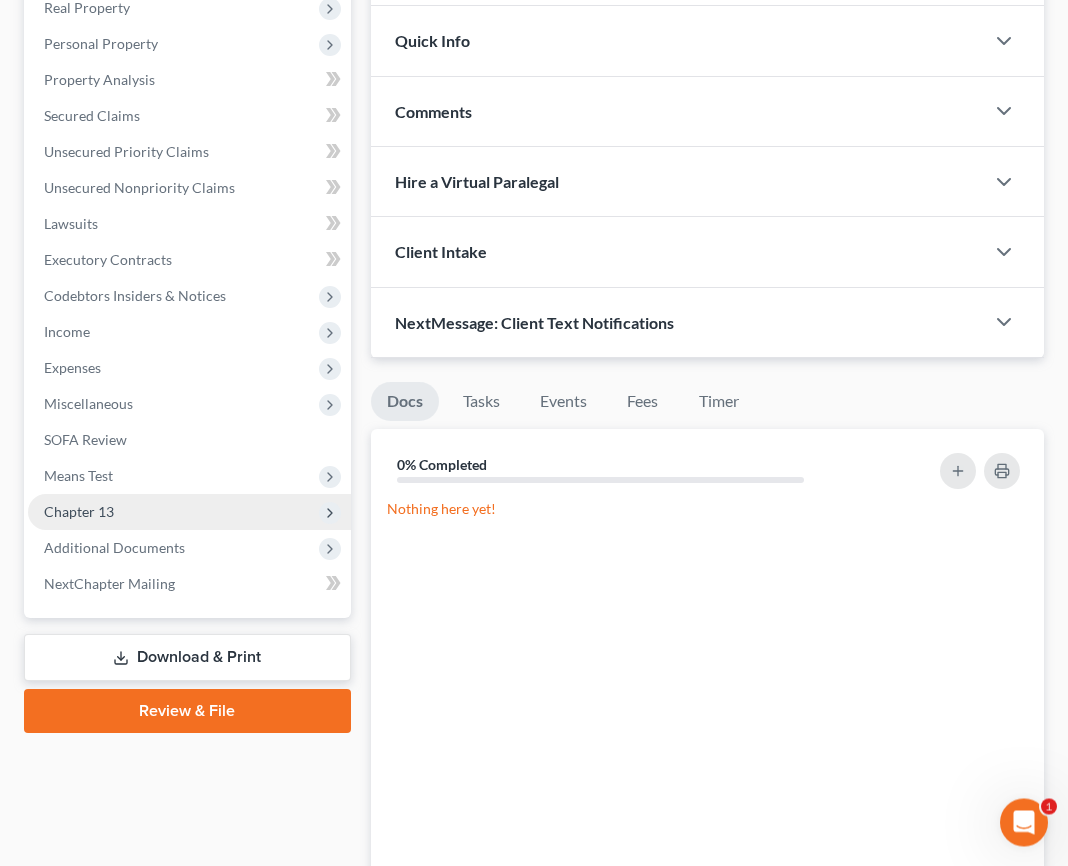 scroll, scrollTop: 336, scrollLeft: 0, axis: vertical 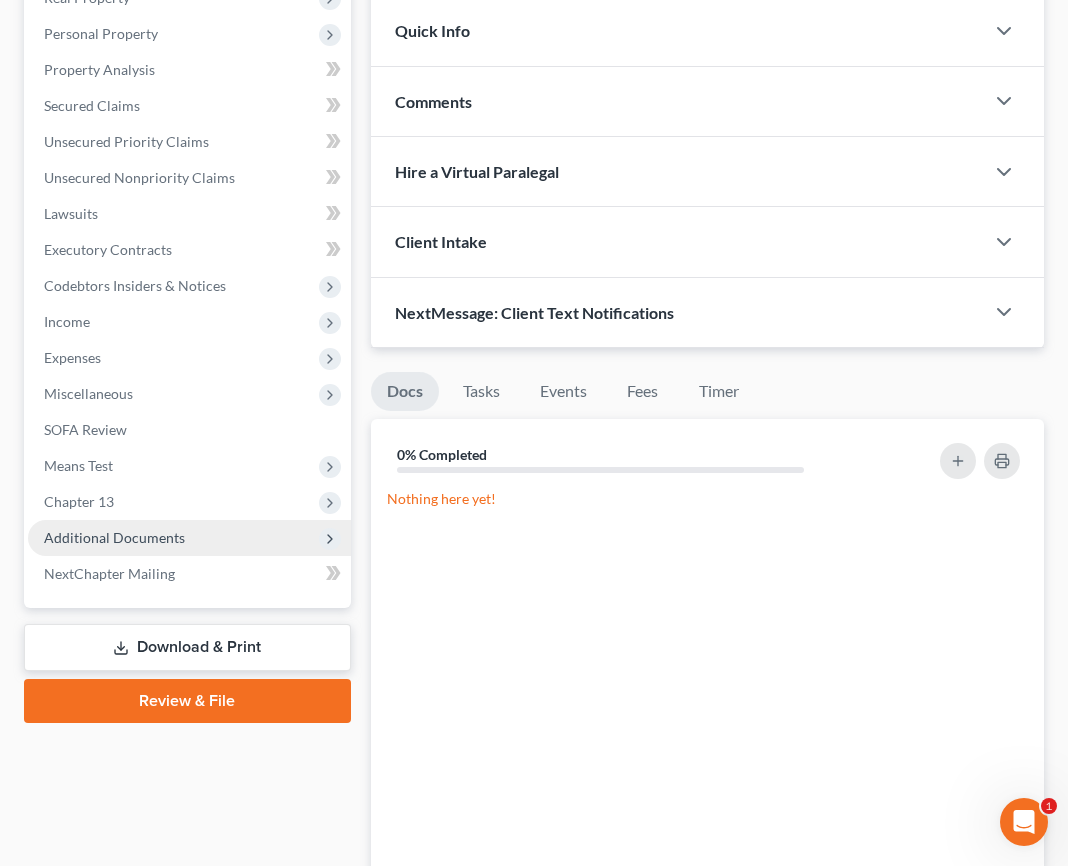click on "Additional Documents" at bounding box center (114, 537) 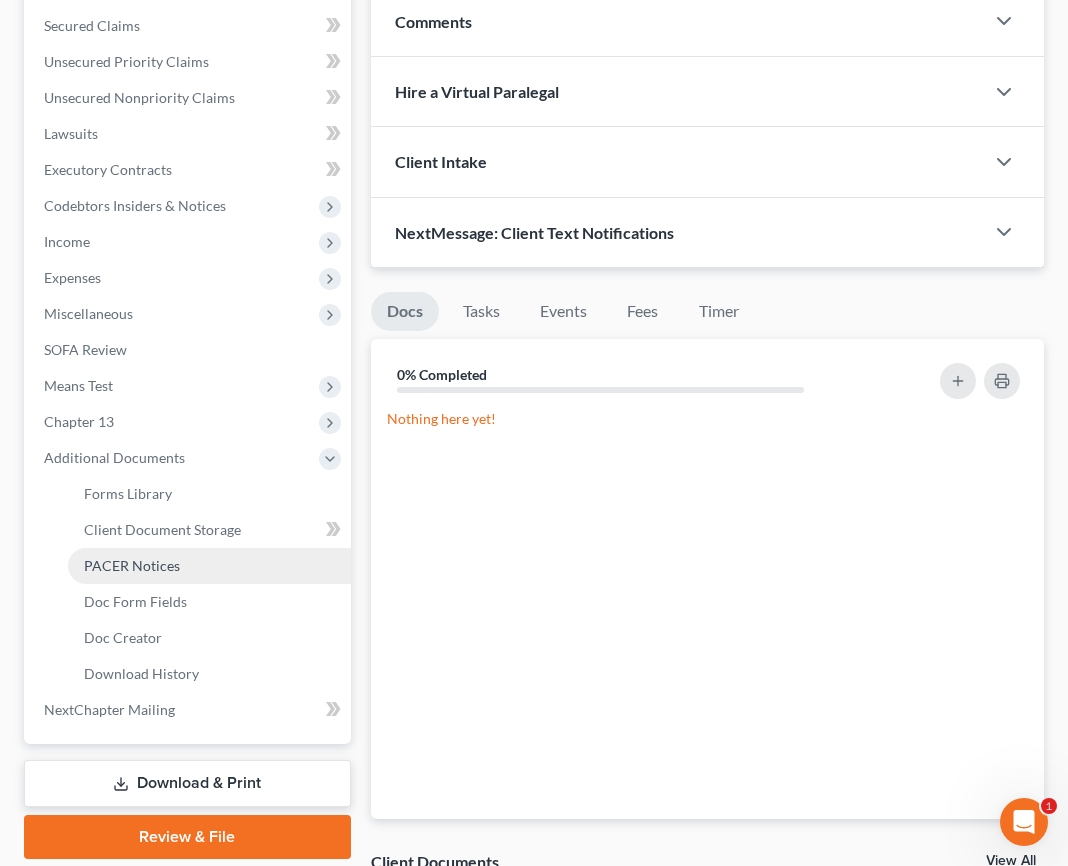click on "PACER Notices" at bounding box center [209, 566] 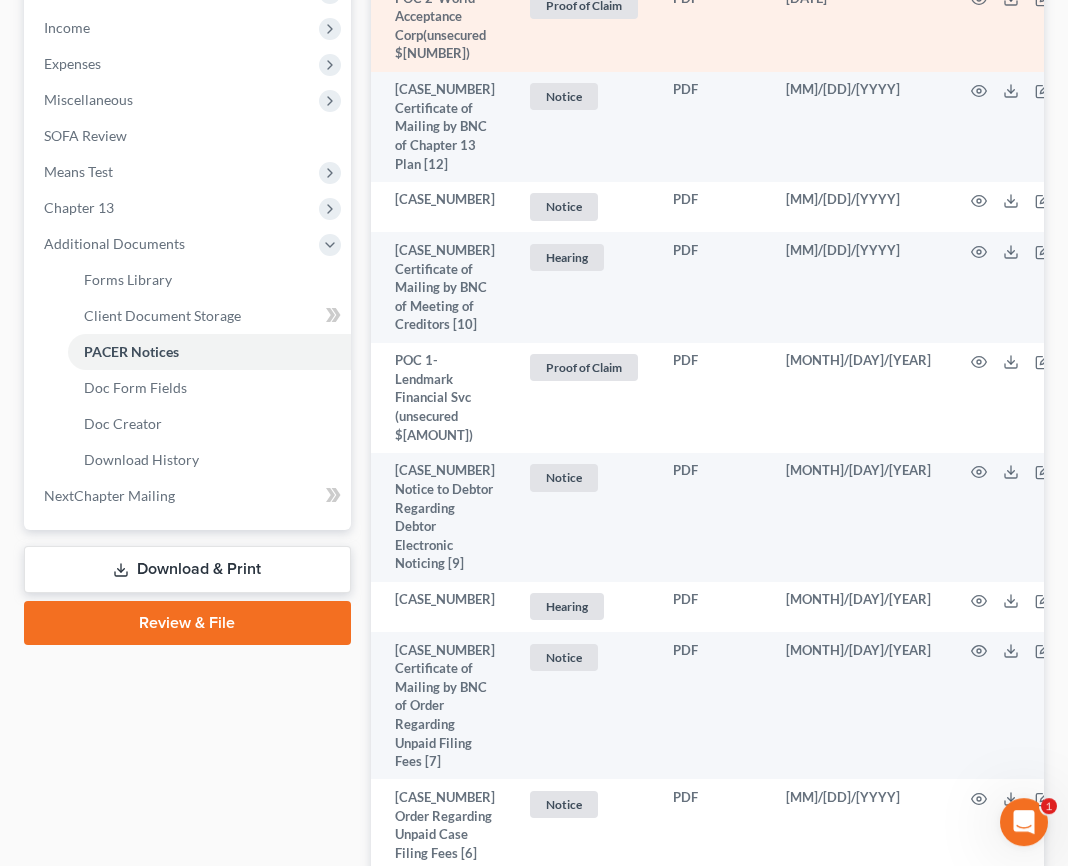 scroll, scrollTop: 595, scrollLeft: 0, axis: vertical 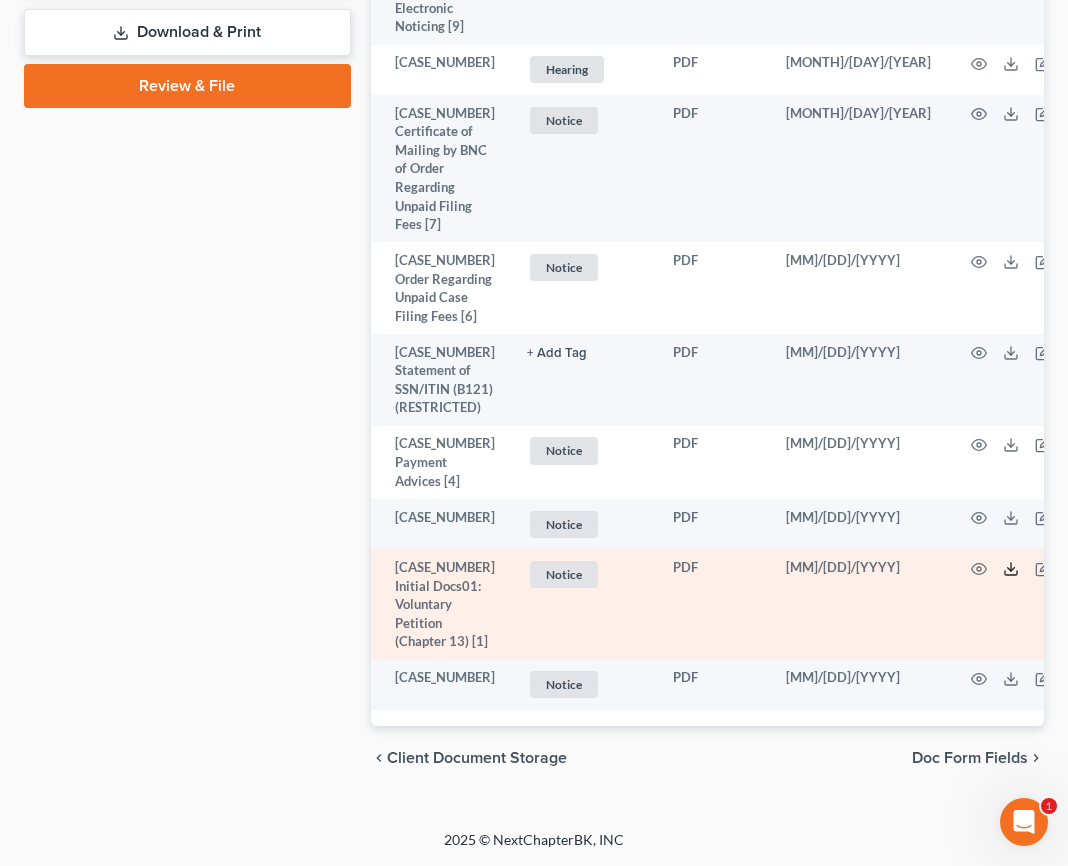 click 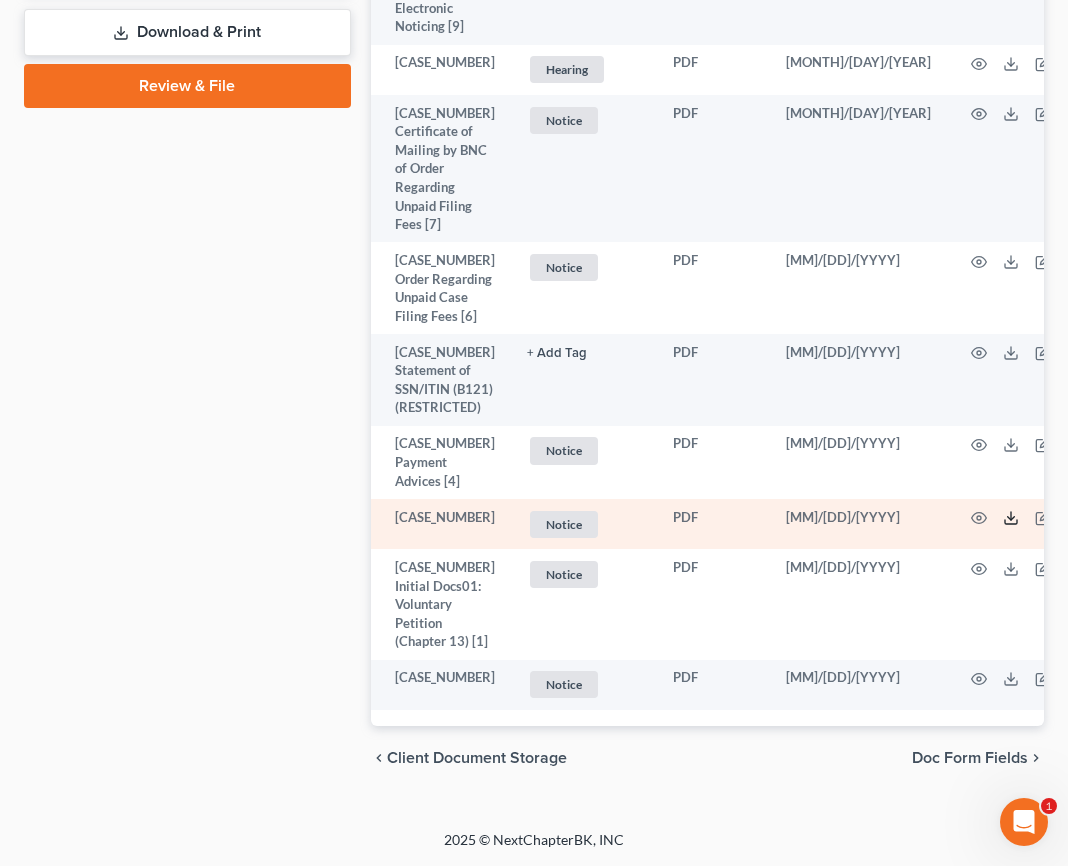 click 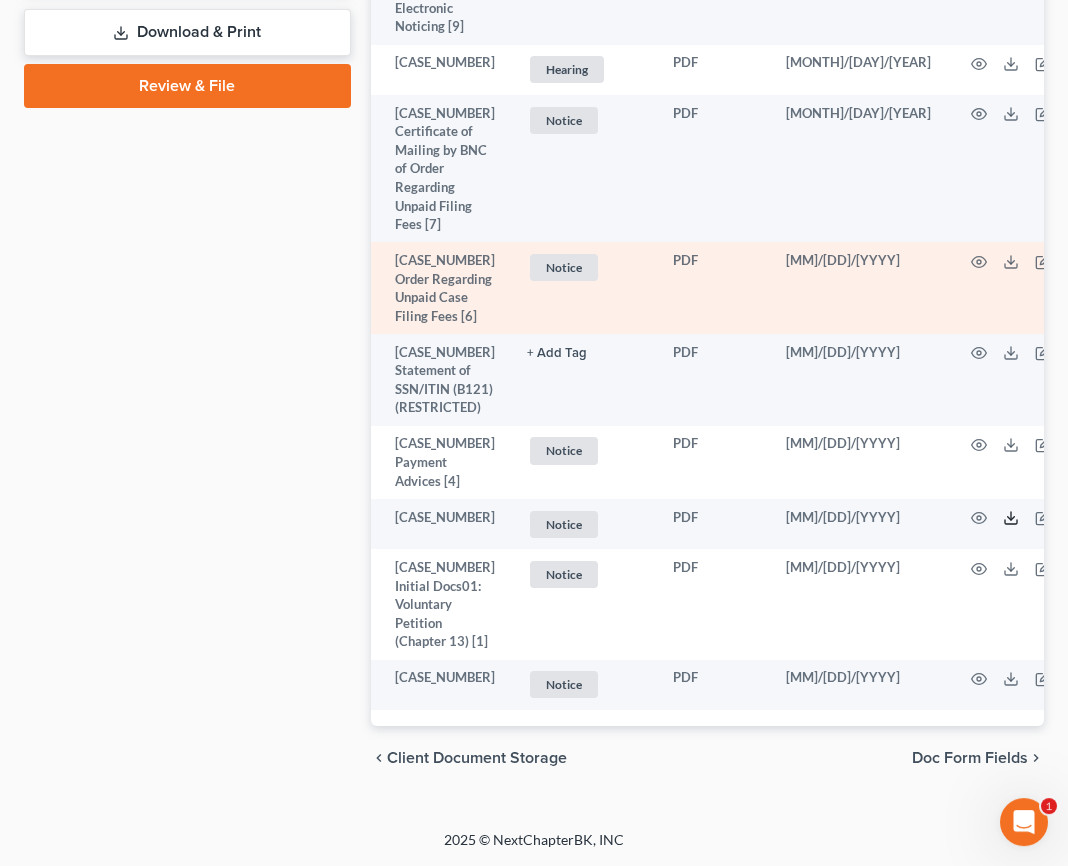 scroll, scrollTop: 1267, scrollLeft: 0, axis: vertical 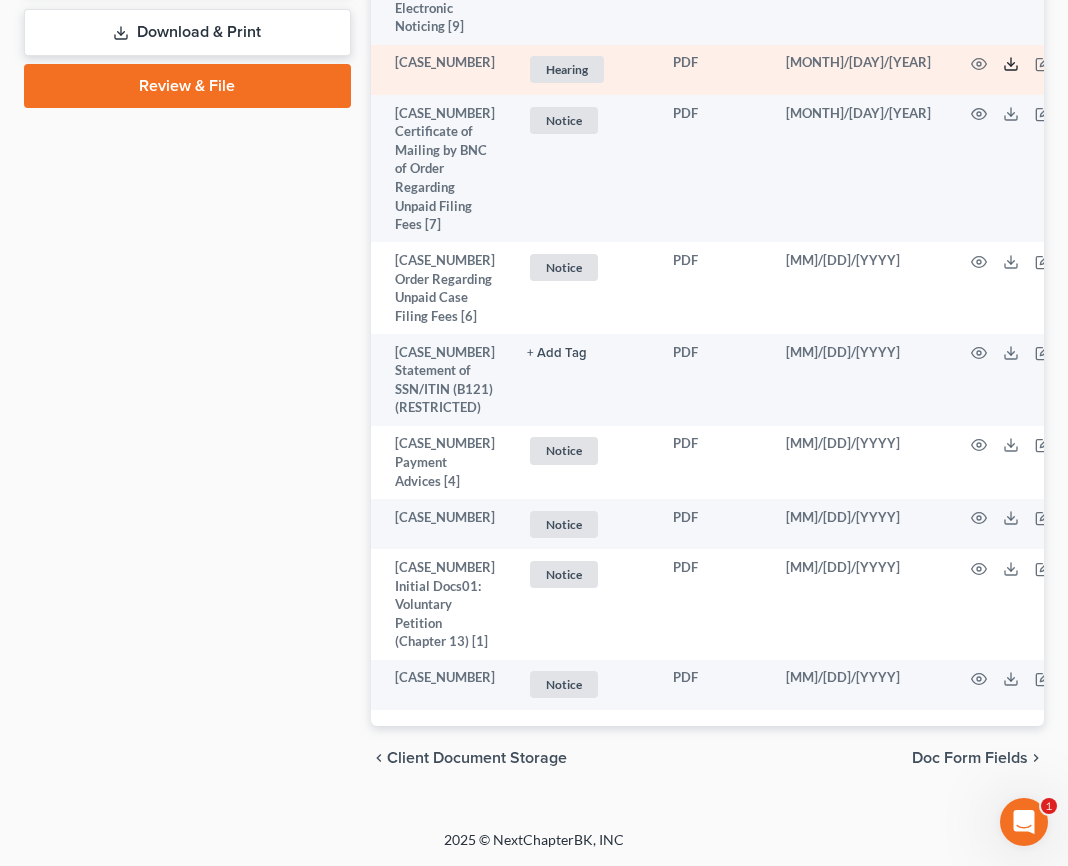 click 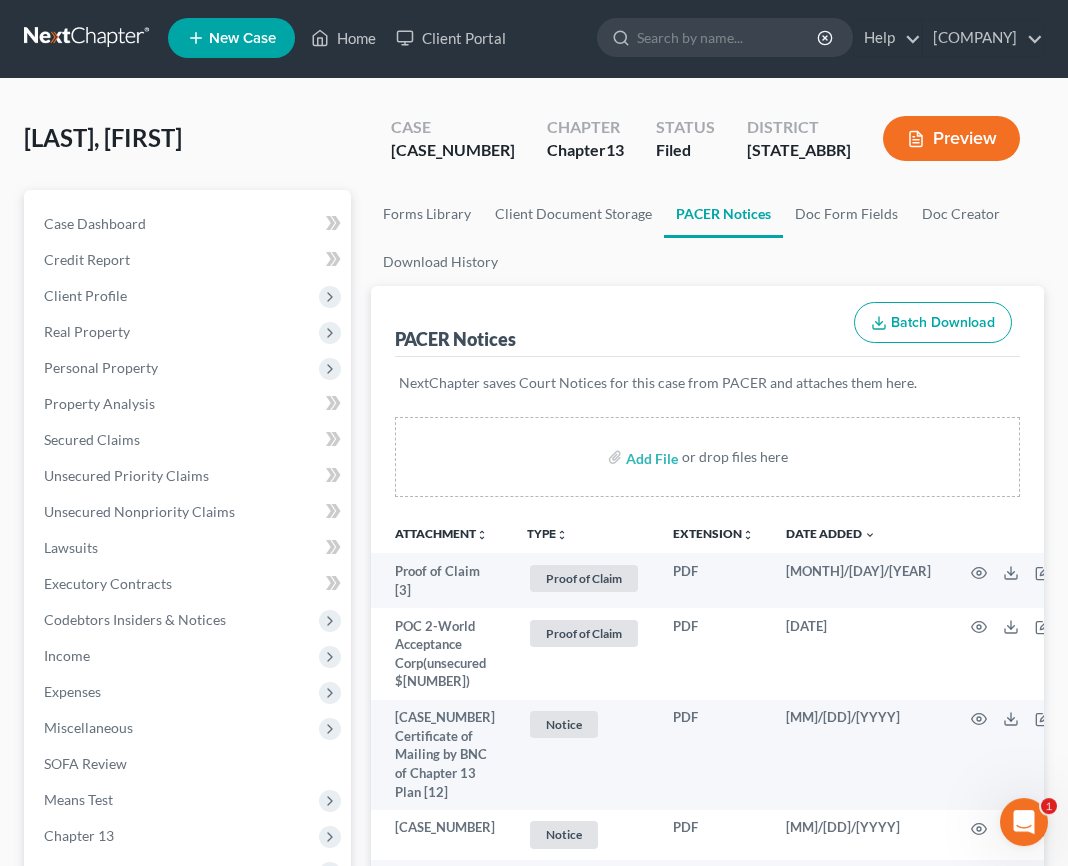 scroll, scrollTop: 0, scrollLeft: 0, axis: both 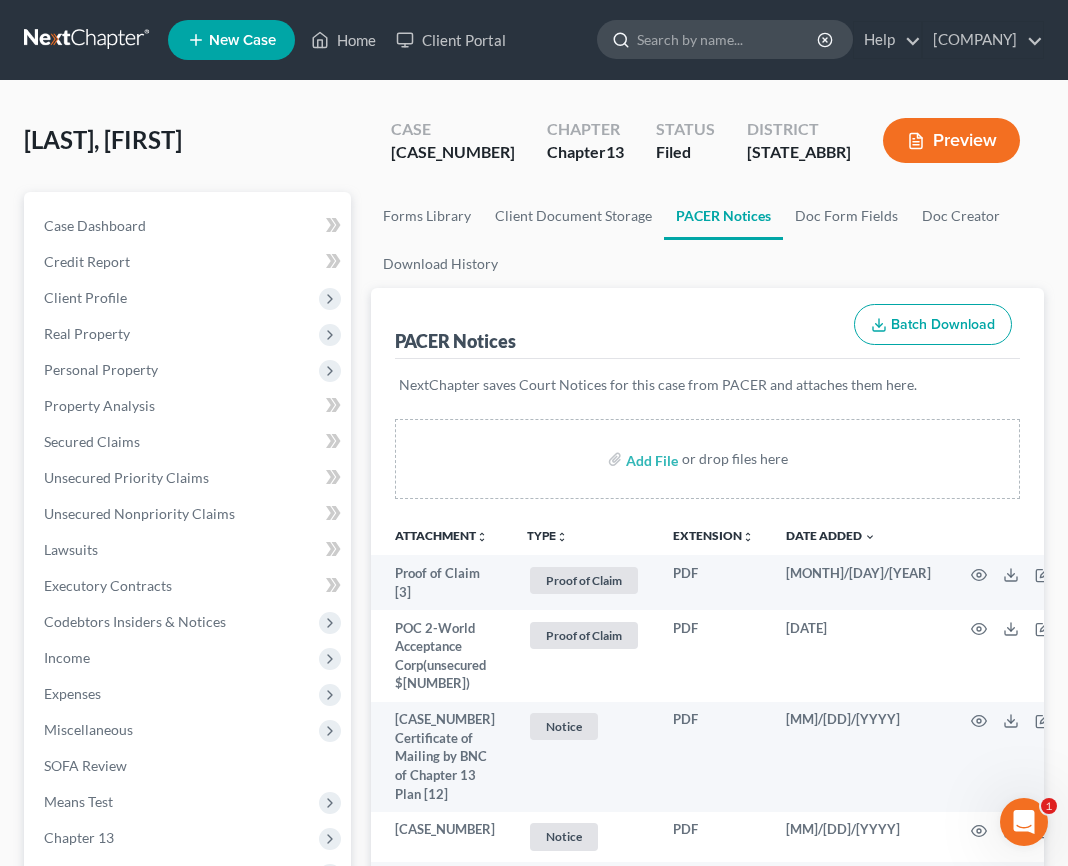click at bounding box center (728, 39) 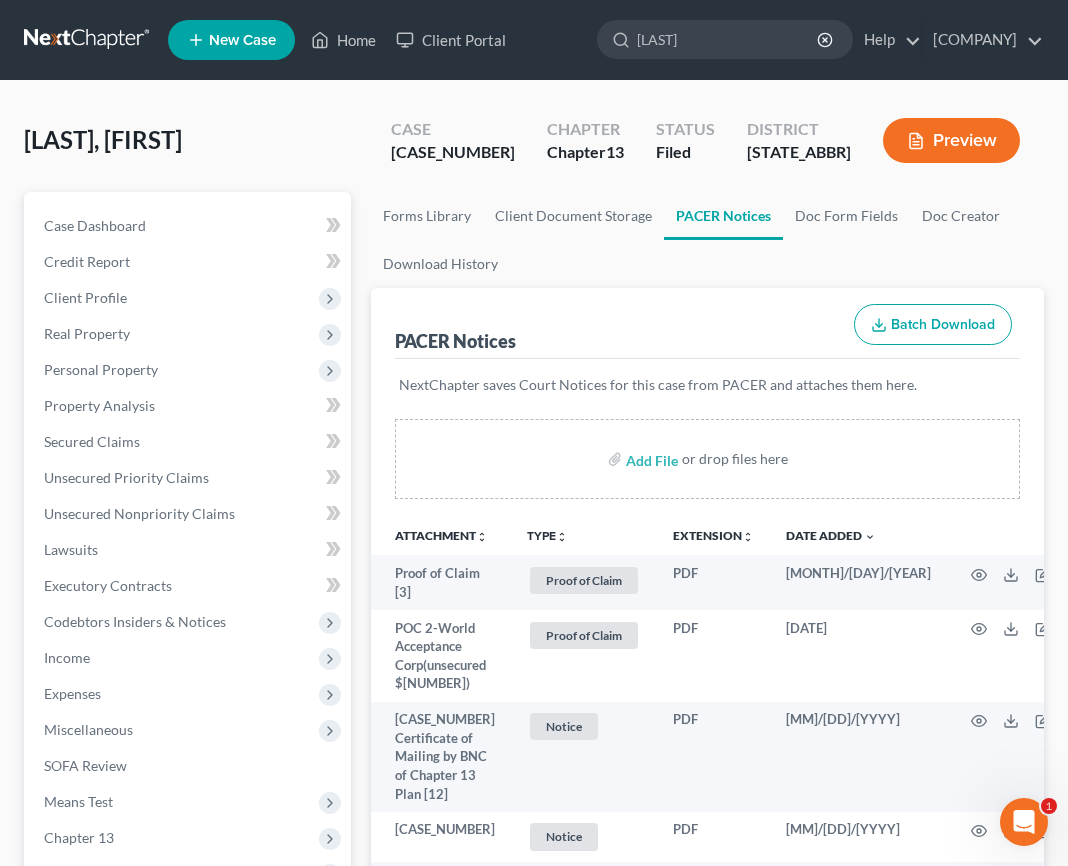 type on "[LAST]" 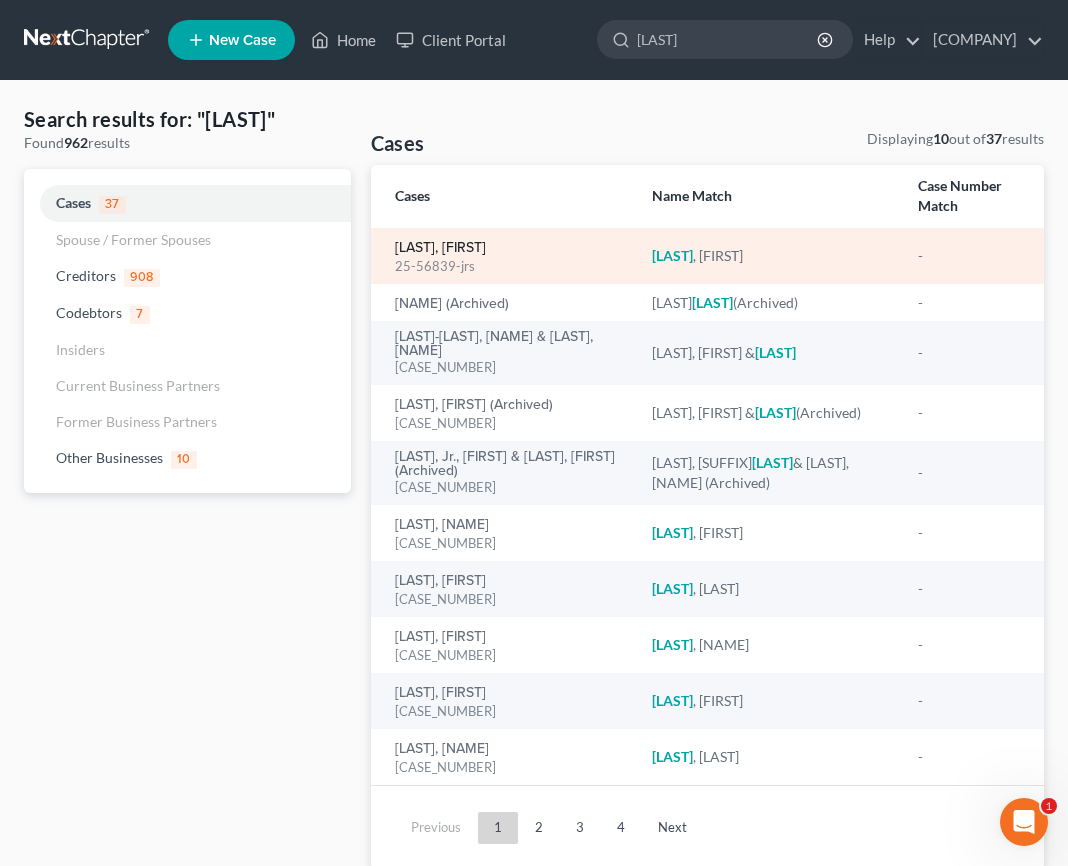 click on "[LAST], [FIRST]" at bounding box center (440, 248) 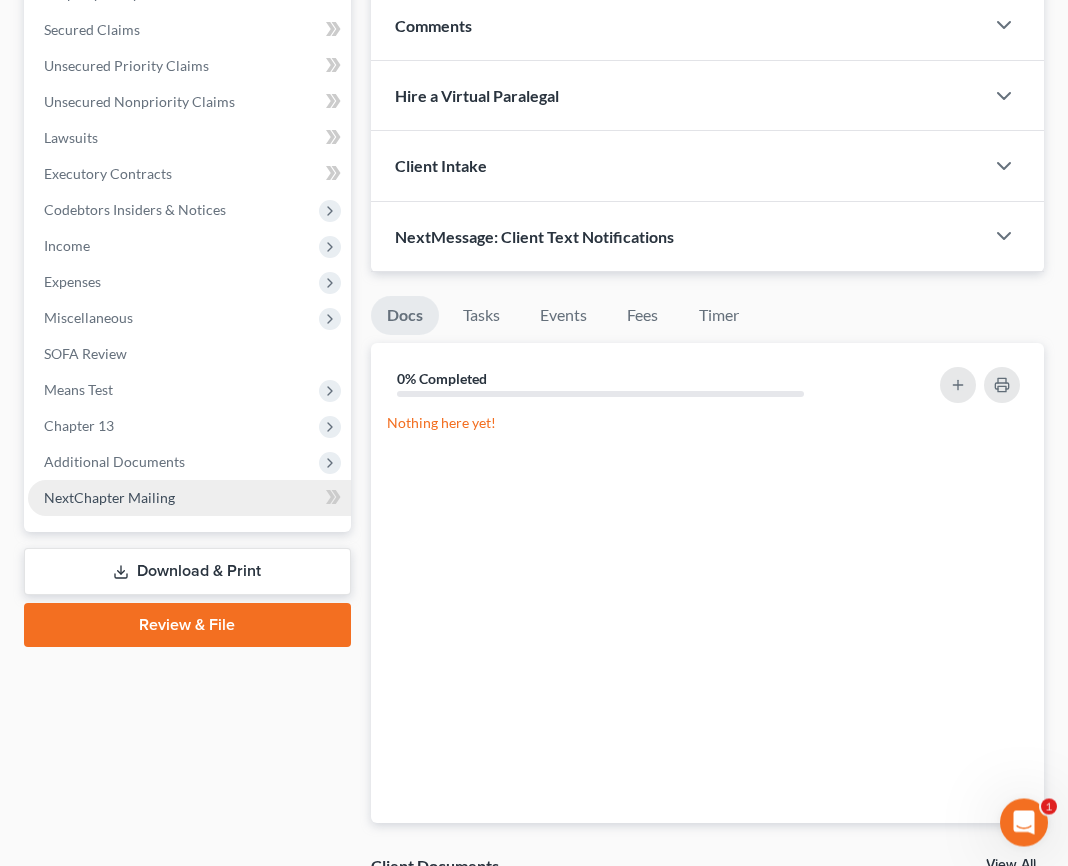 scroll, scrollTop: 448, scrollLeft: 0, axis: vertical 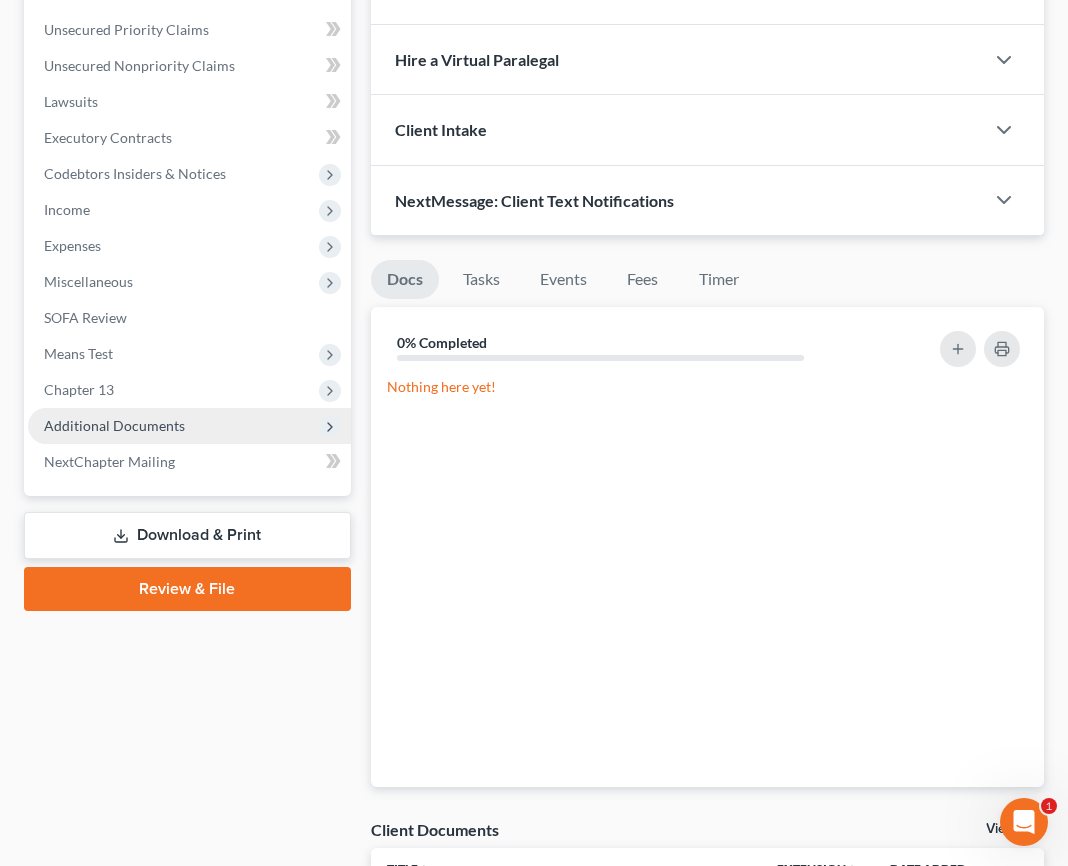 click on "Additional Documents" at bounding box center [189, 426] 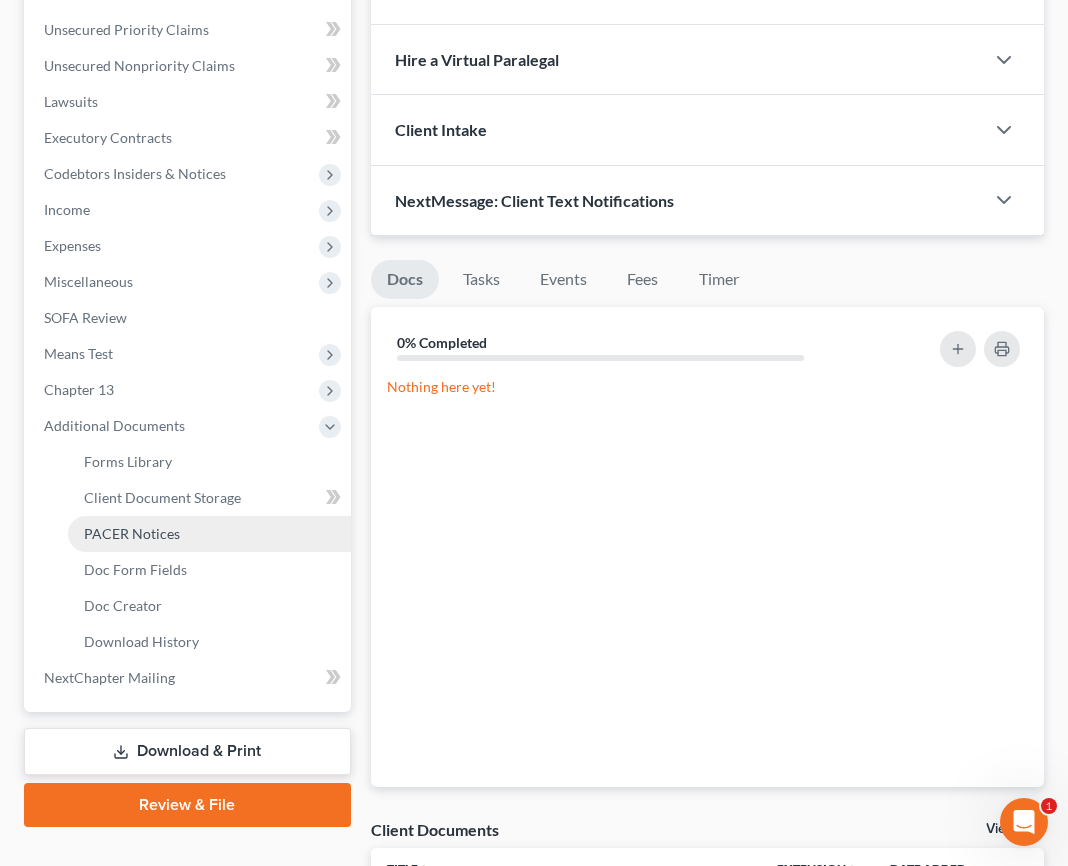click on "PACER Notices" at bounding box center [209, 534] 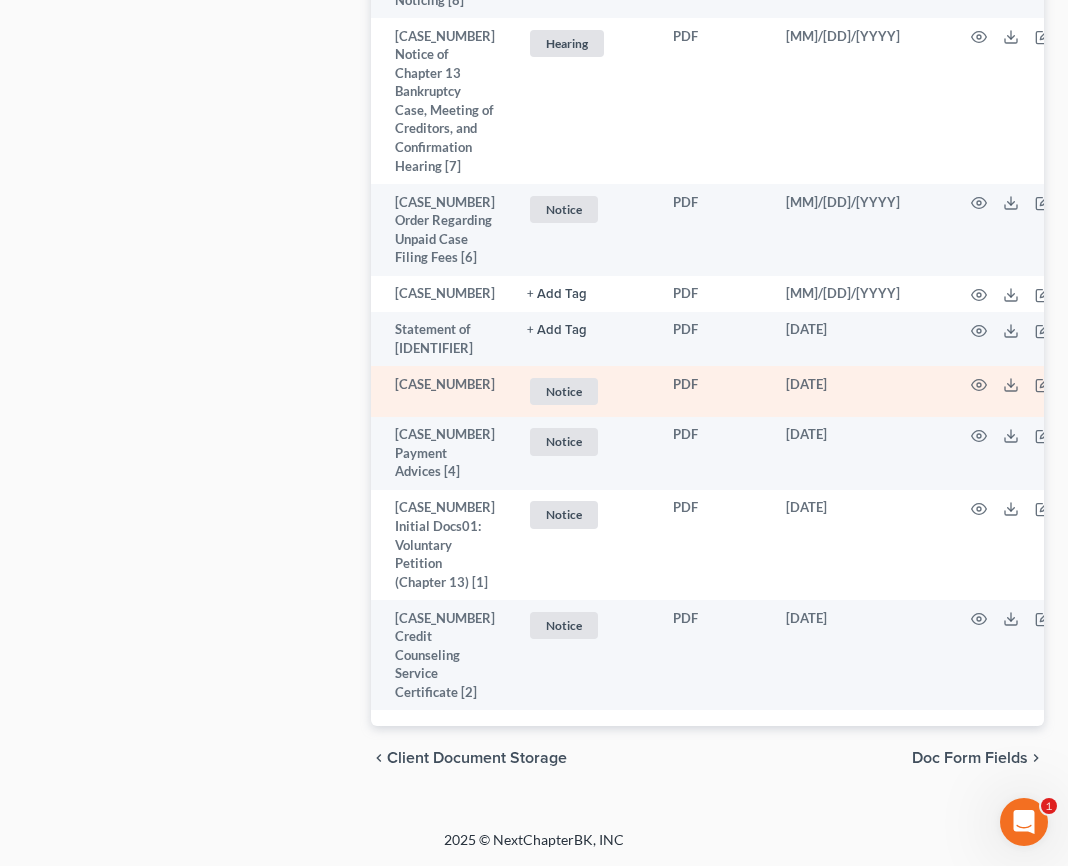 scroll, scrollTop: 2063, scrollLeft: 0, axis: vertical 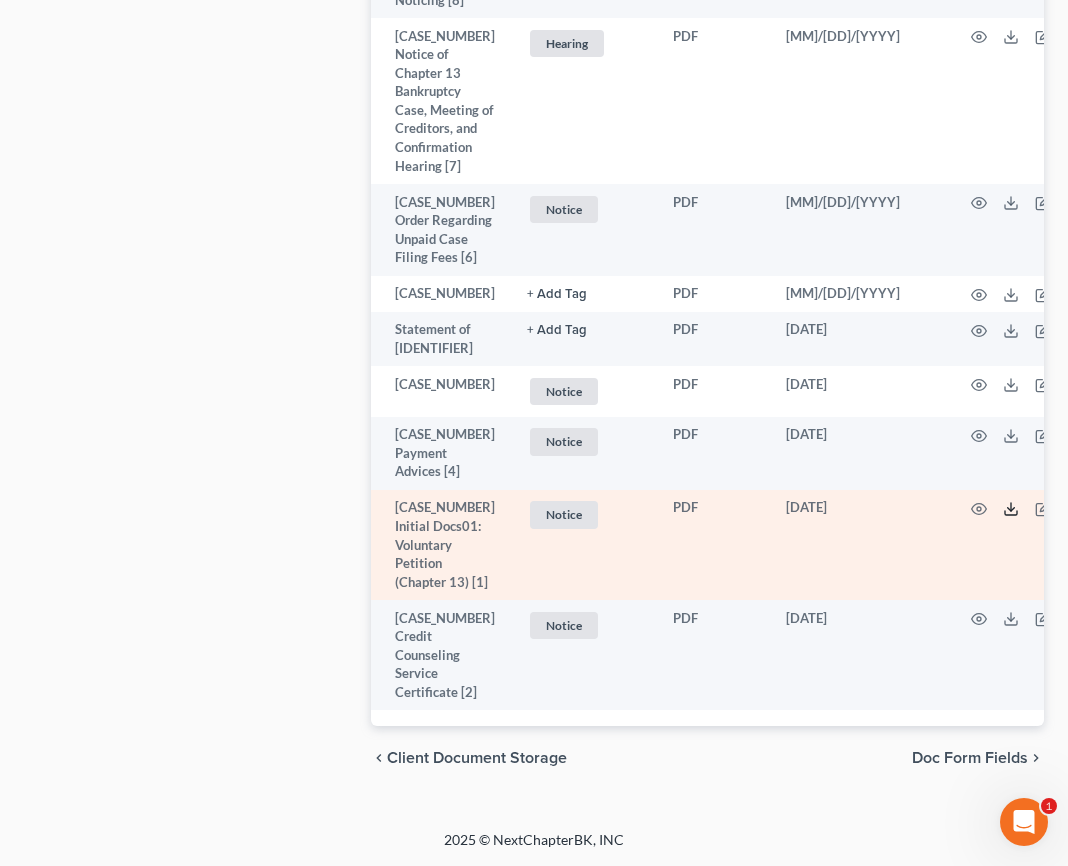 click 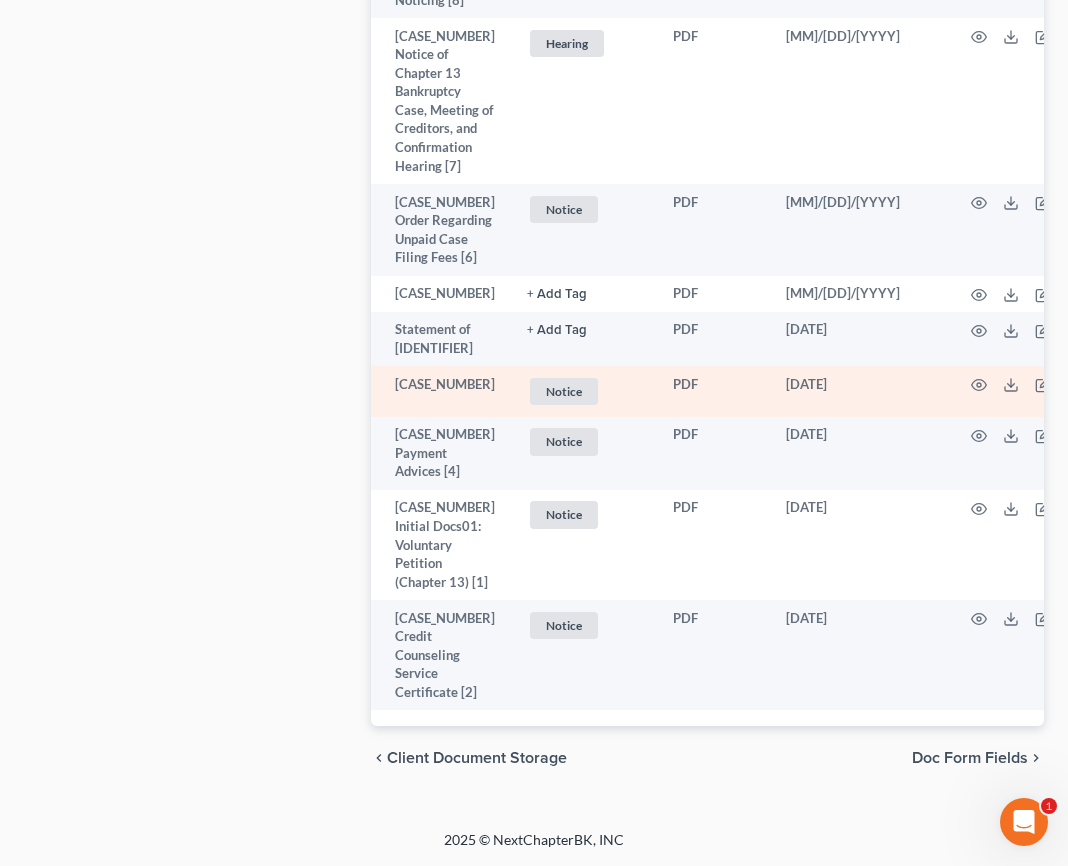 click at bounding box center (1031, 391) 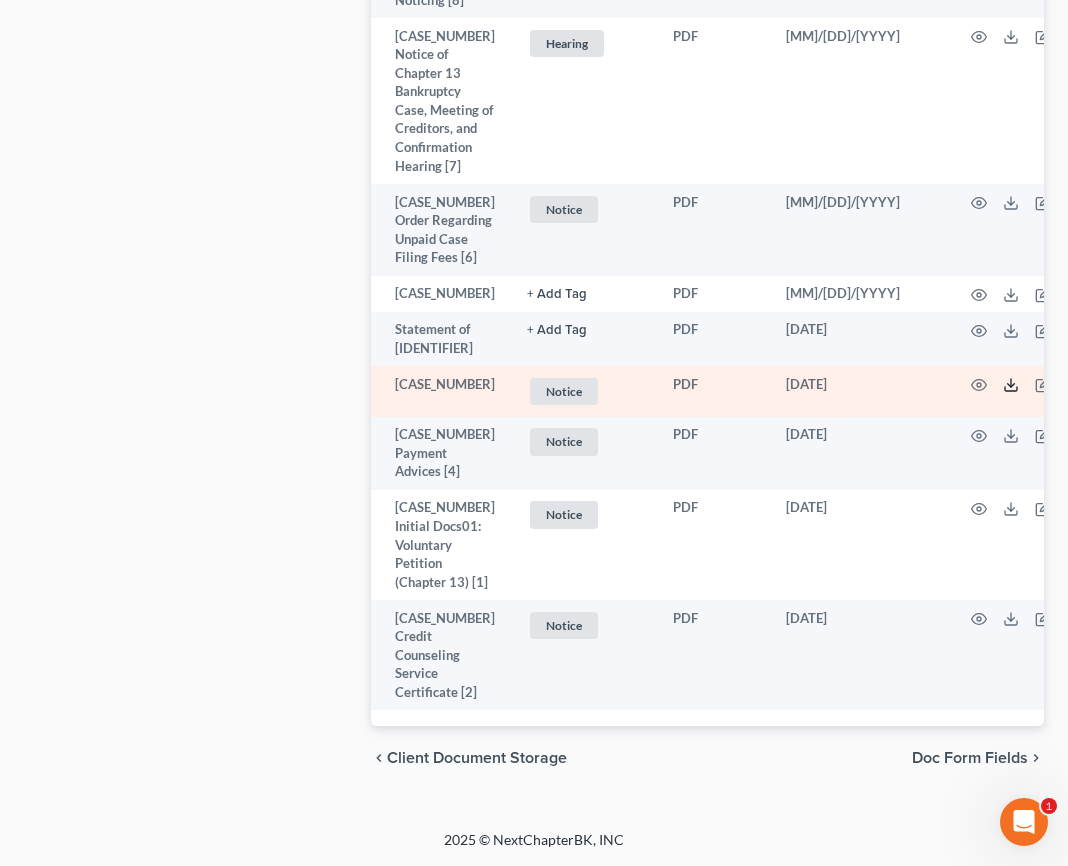 click 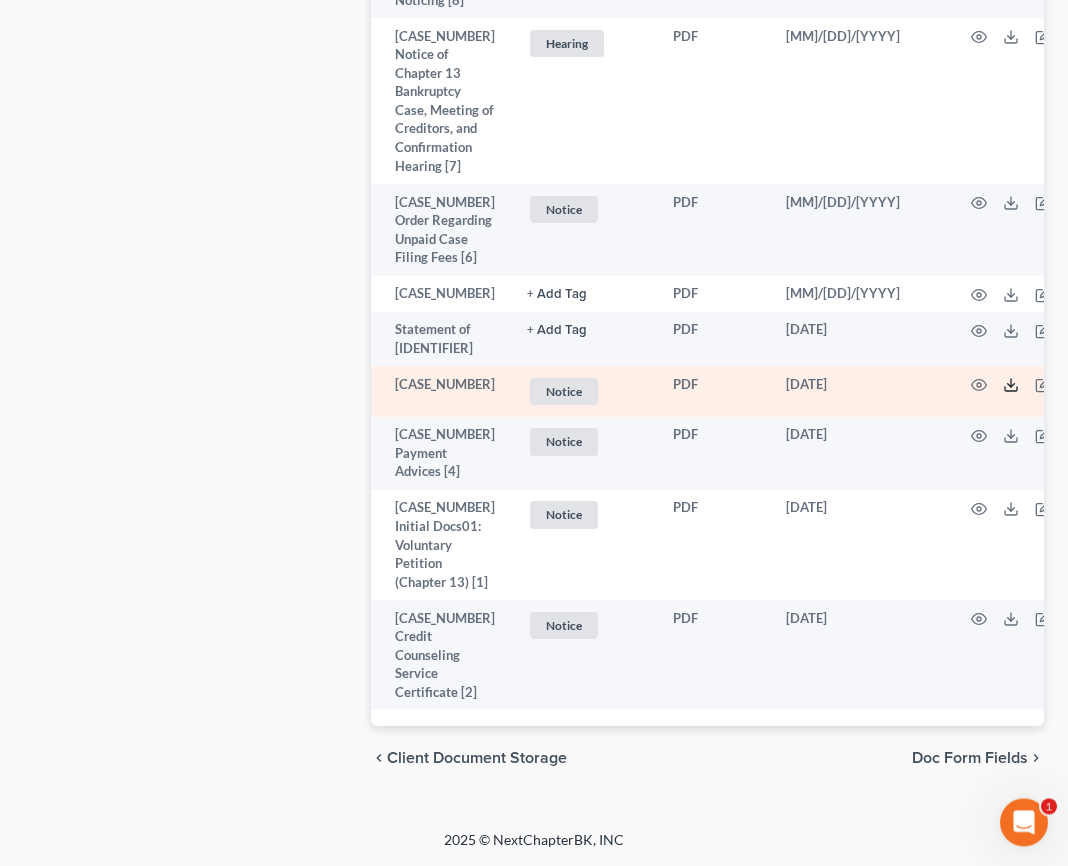 scroll, scrollTop: 1807, scrollLeft: 0, axis: vertical 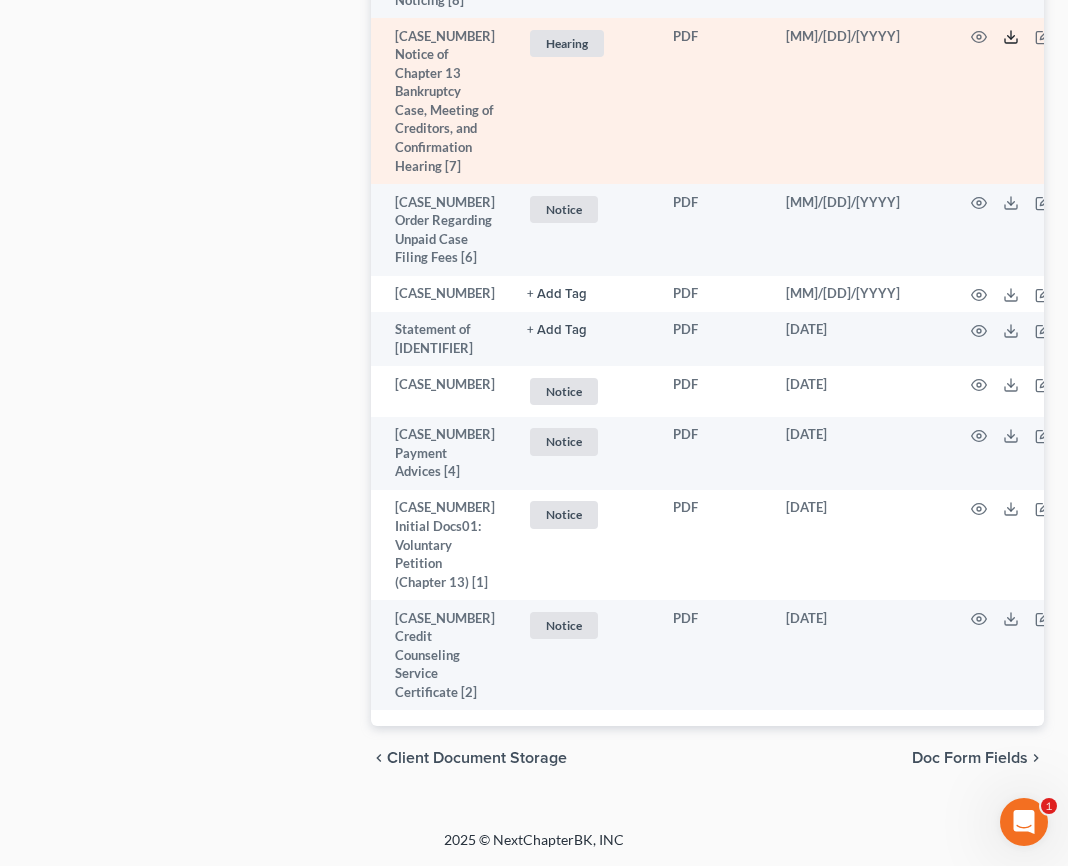 click 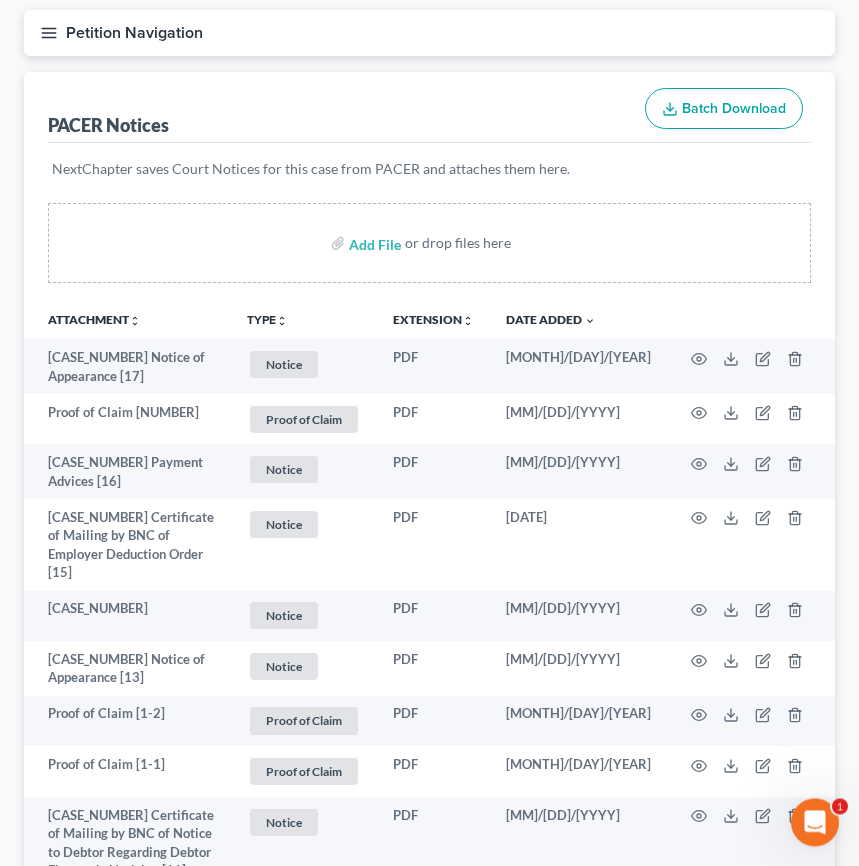 scroll, scrollTop: 0, scrollLeft: 0, axis: both 